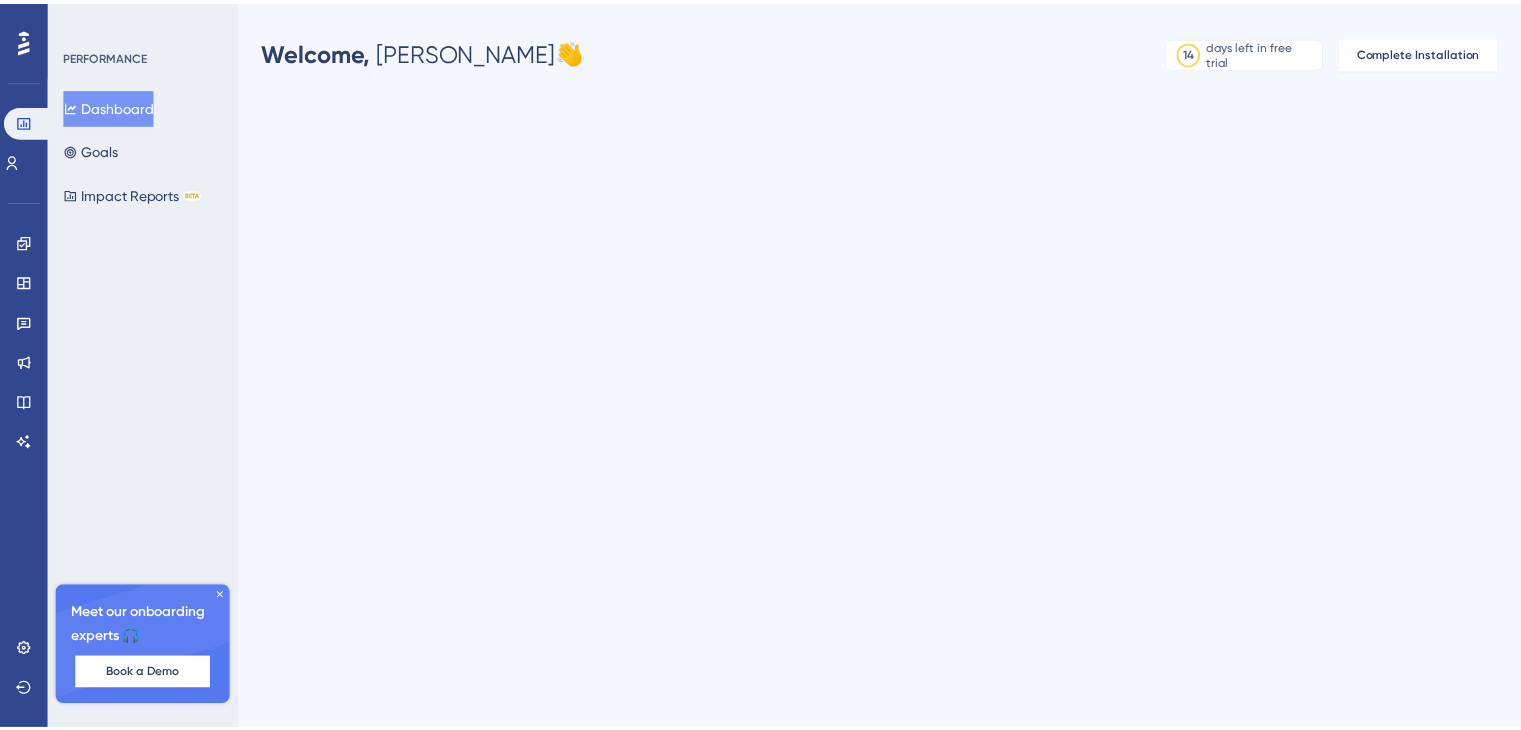 scroll, scrollTop: 0, scrollLeft: 0, axis: both 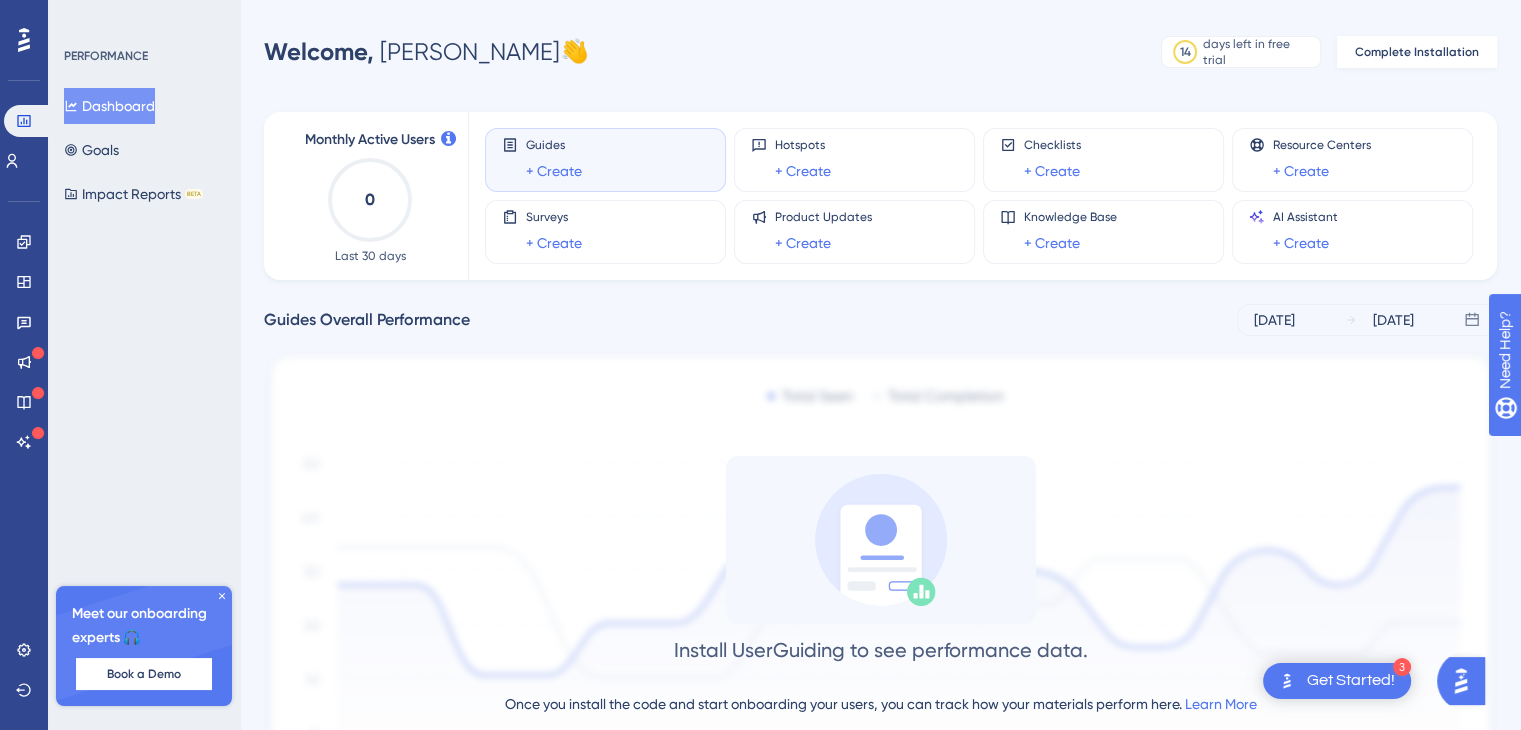 click on "Complete Installation" at bounding box center [1417, 52] 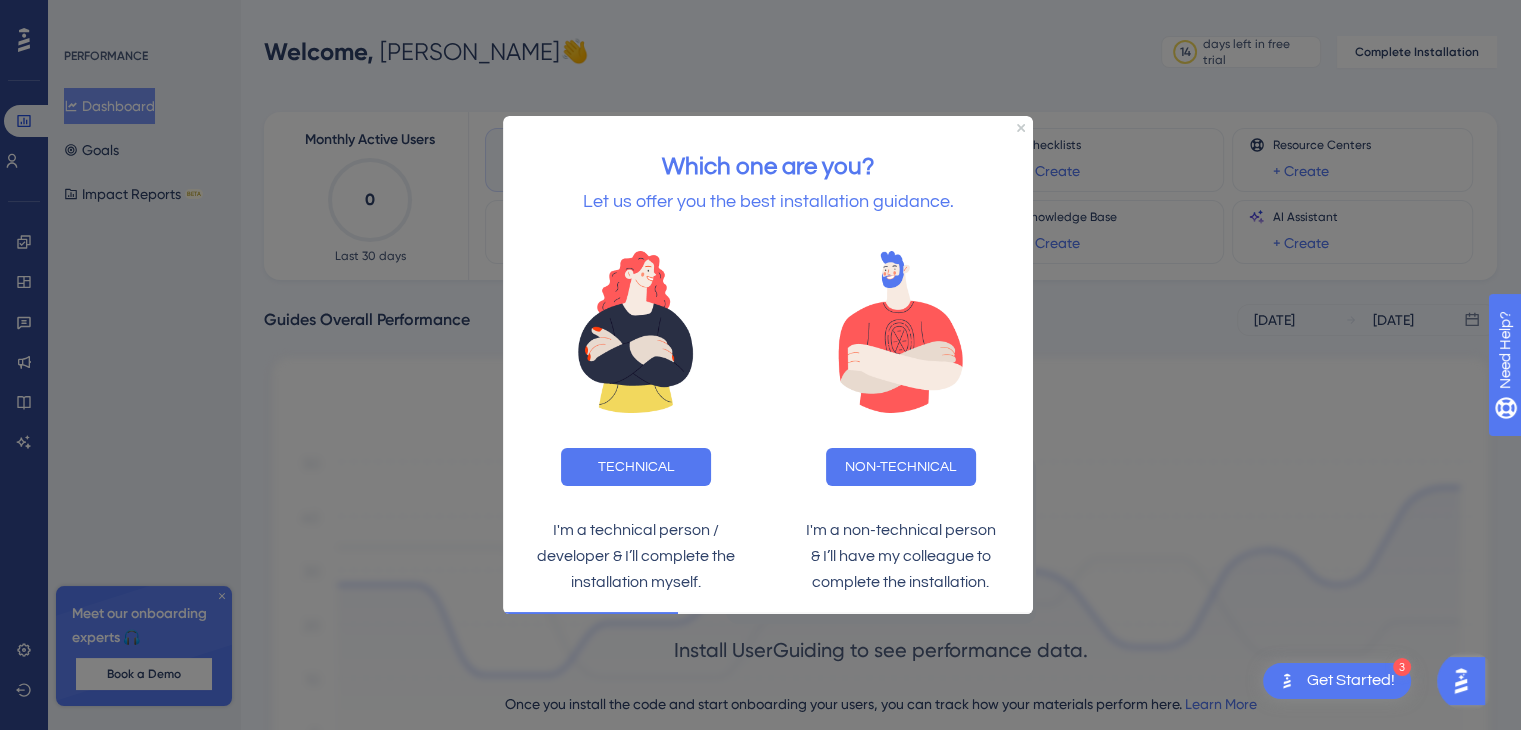 scroll, scrollTop: 149, scrollLeft: 0, axis: vertical 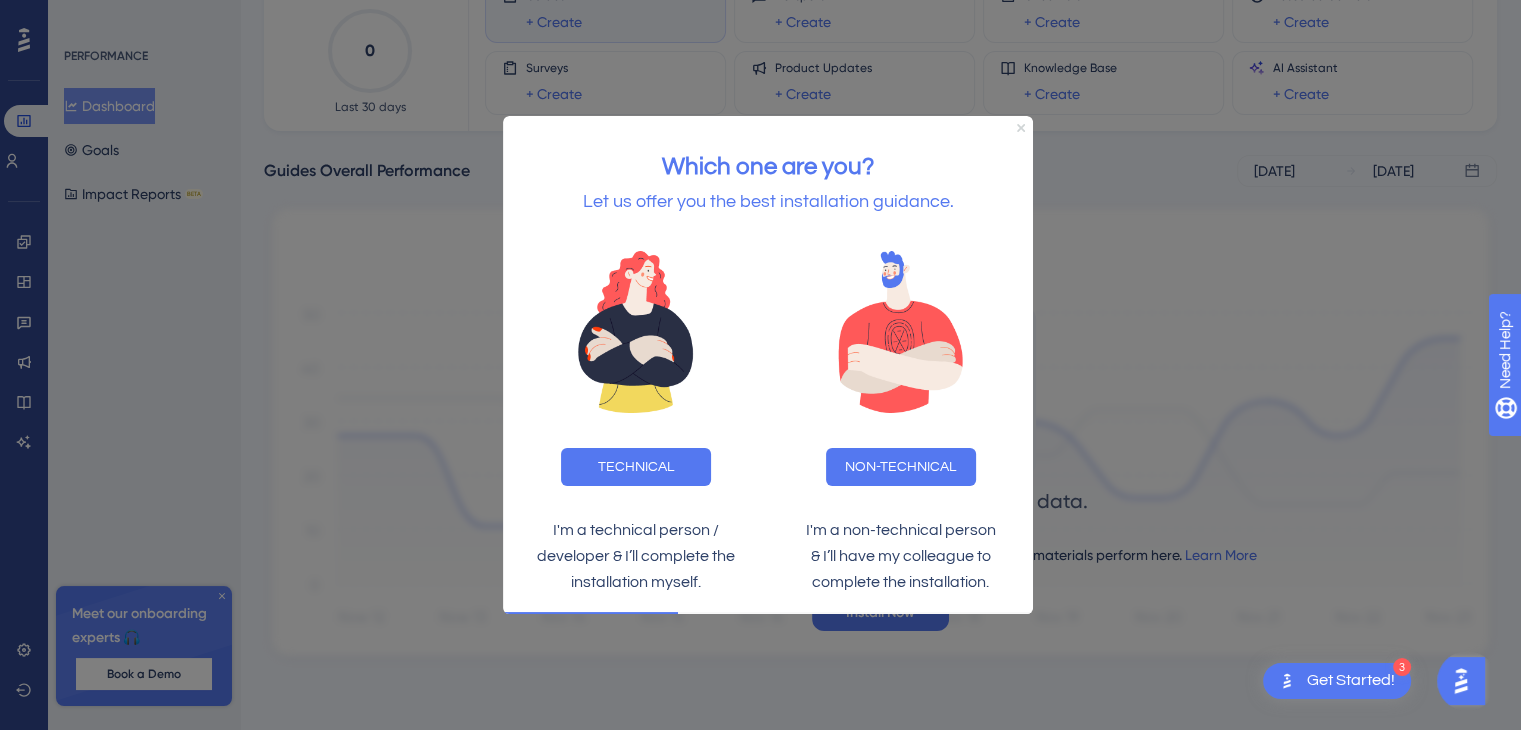 click 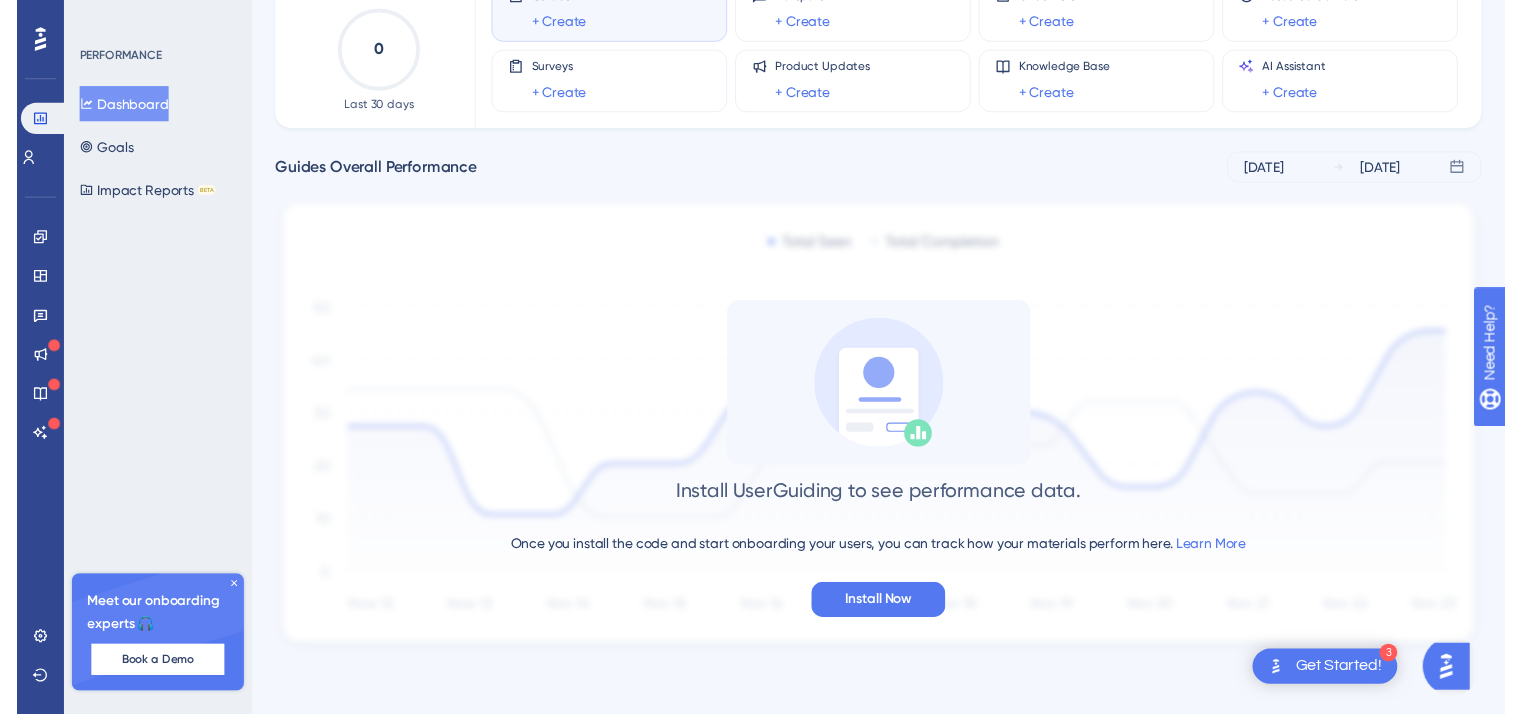 scroll, scrollTop: 0, scrollLeft: 0, axis: both 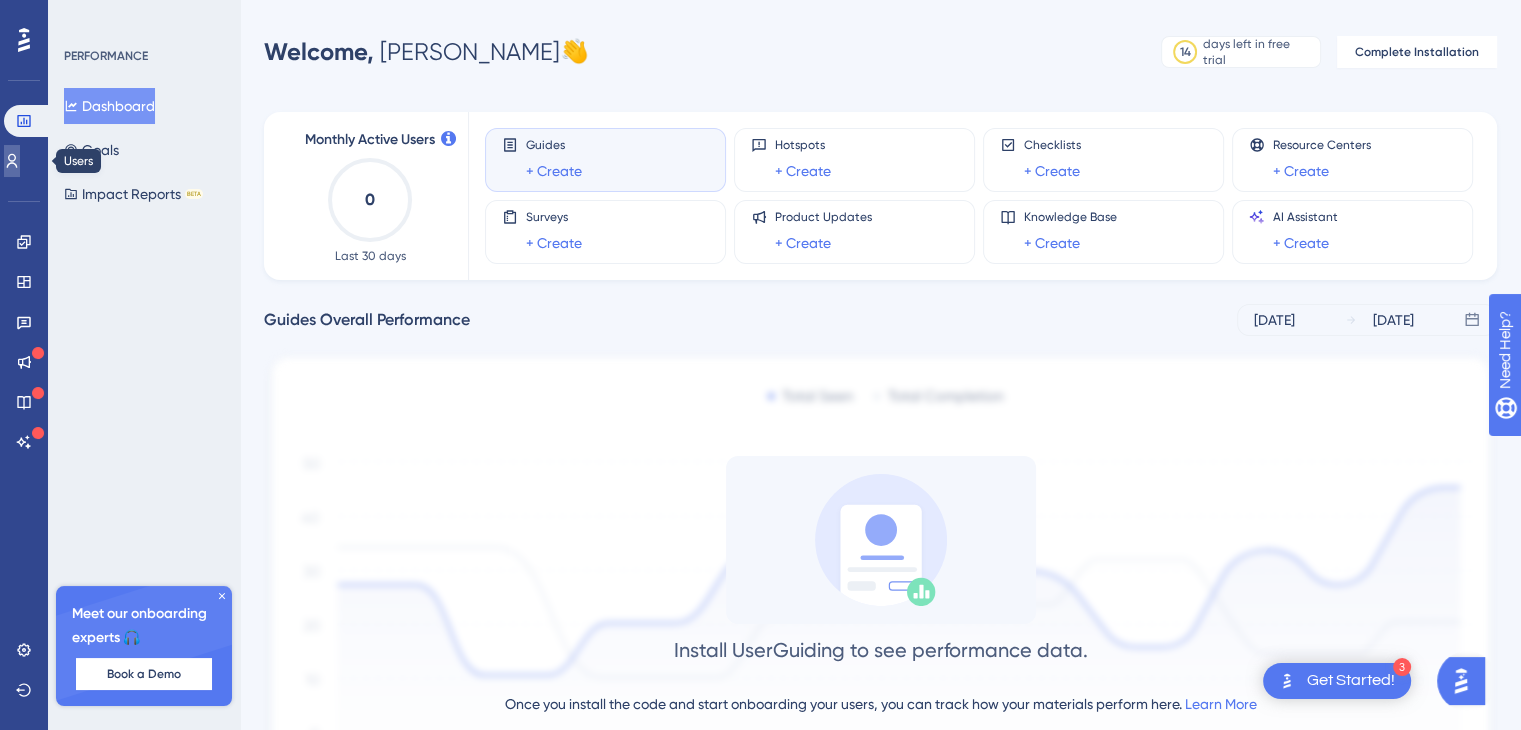 click 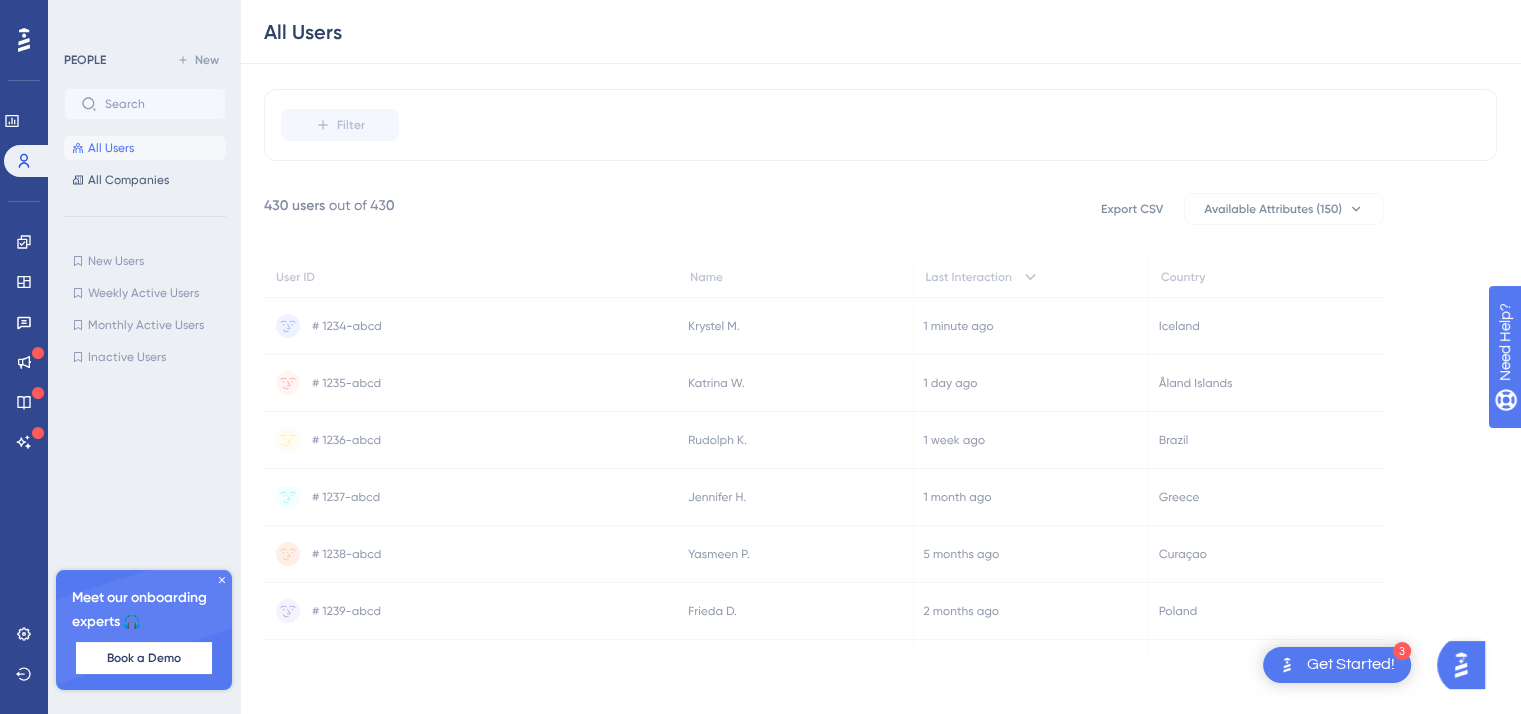 scroll, scrollTop: 0, scrollLeft: 0, axis: both 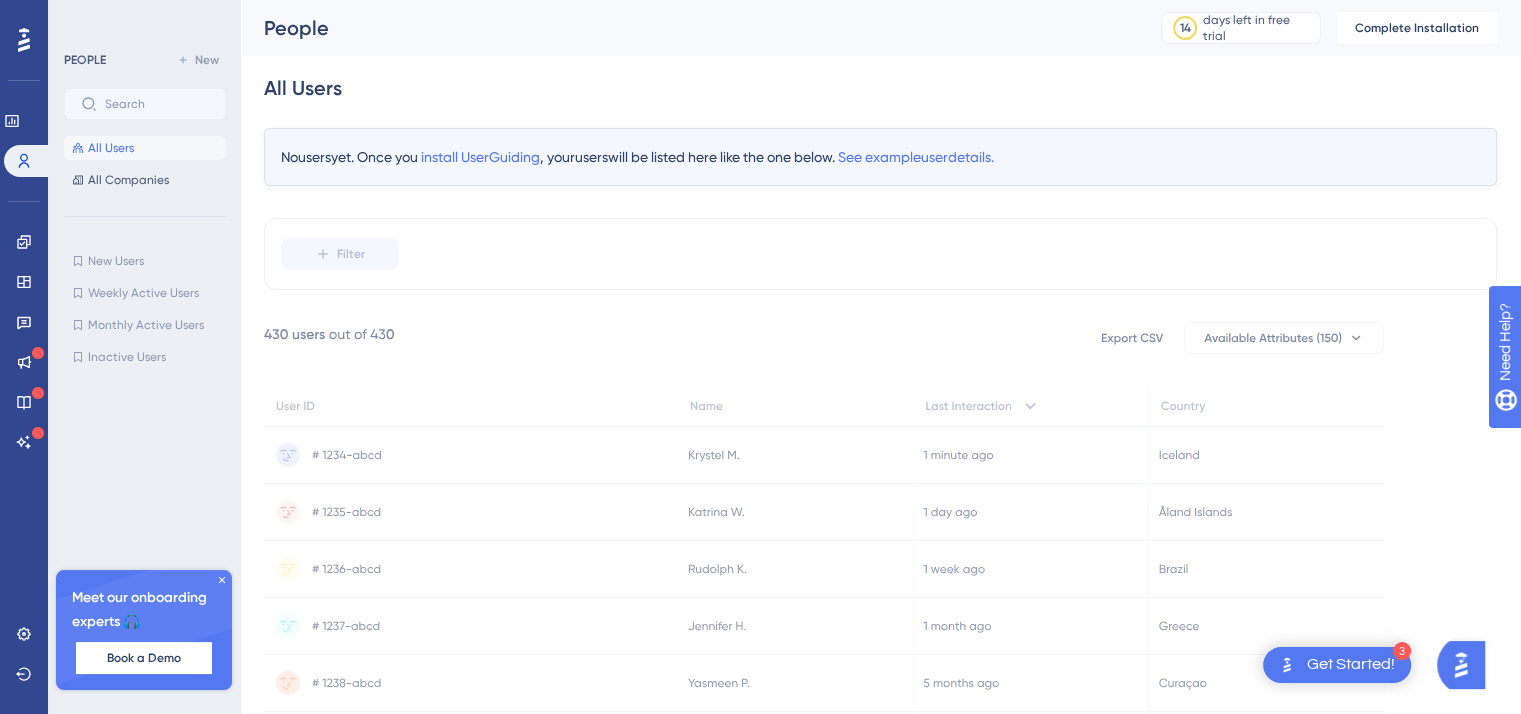 click on "3" at bounding box center (1402, 651) 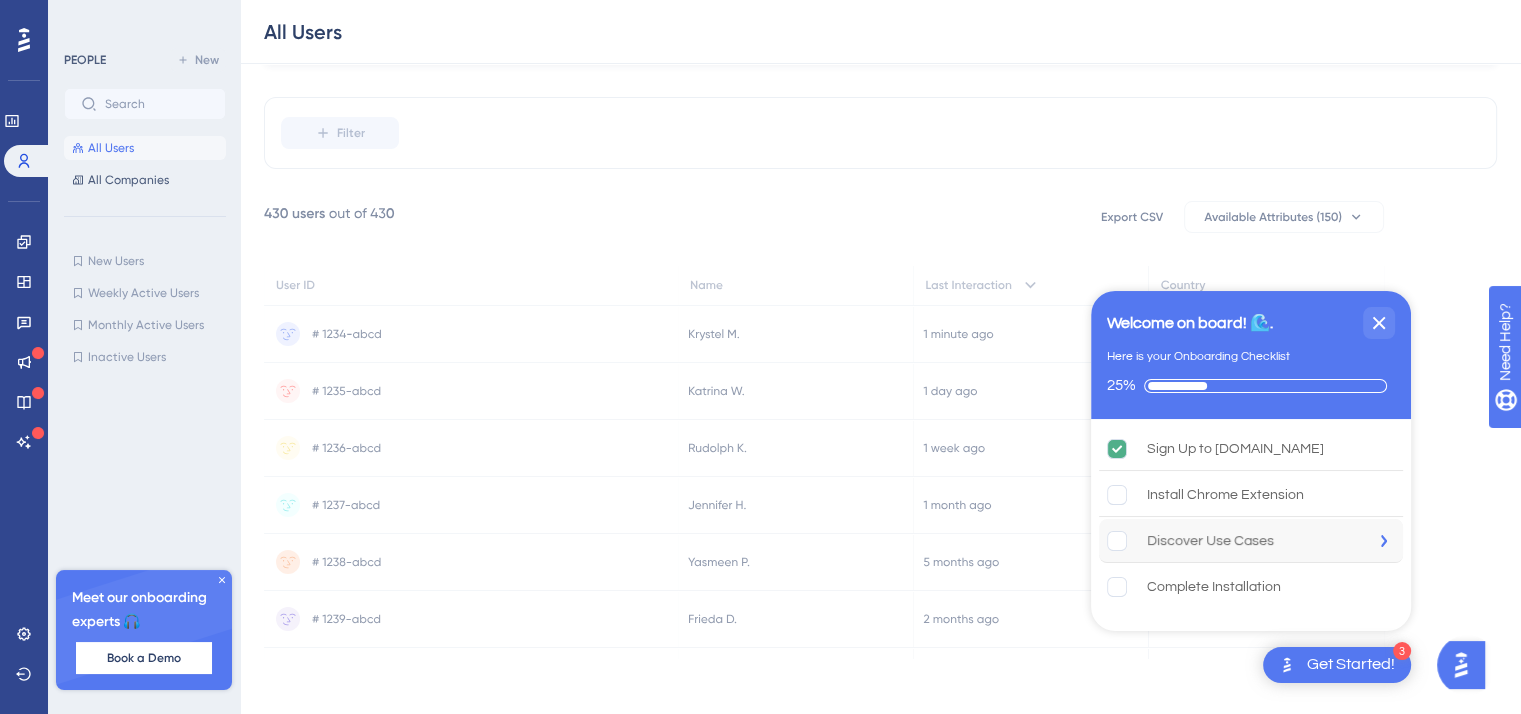 scroll, scrollTop: 137, scrollLeft: 0, axis: vertical 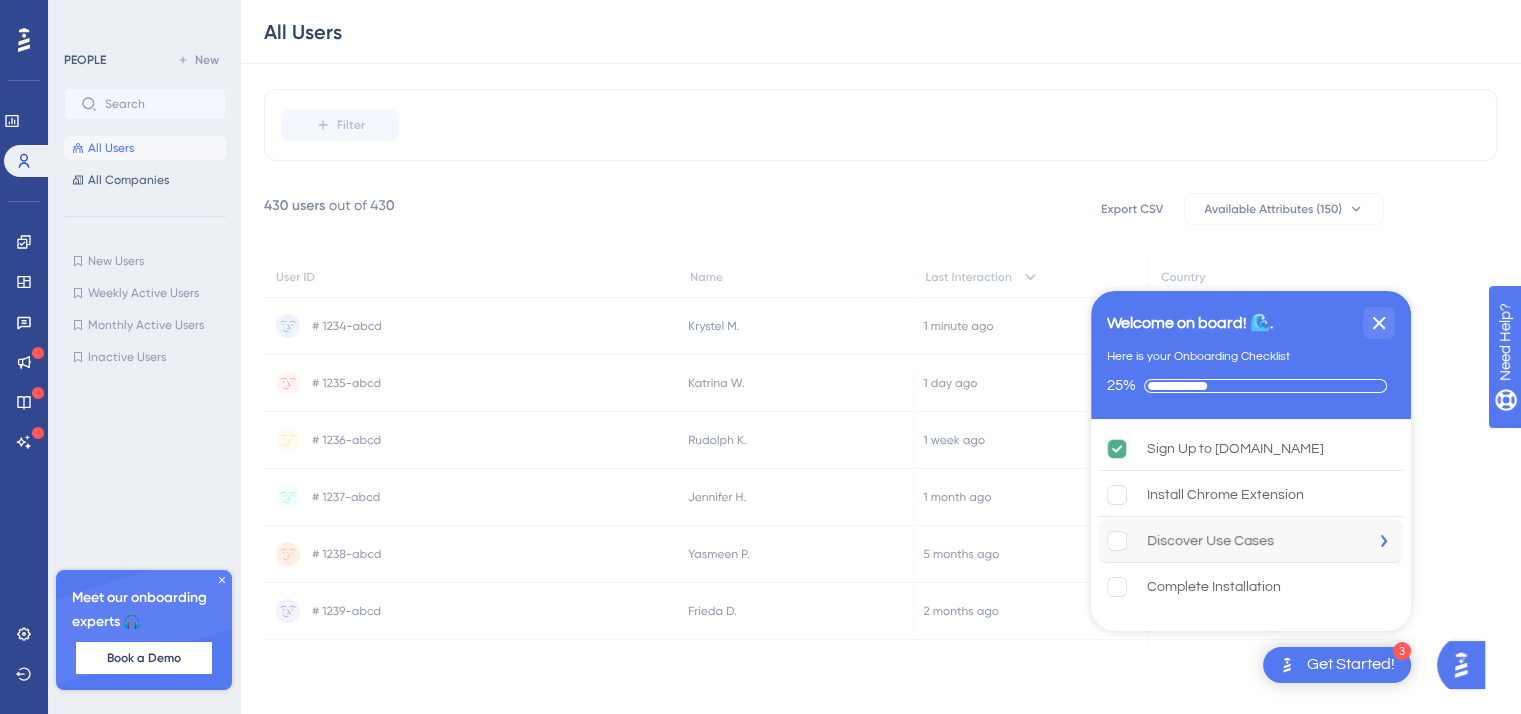 click on "Discover Use Cases" at bounding box center (1210, 541) 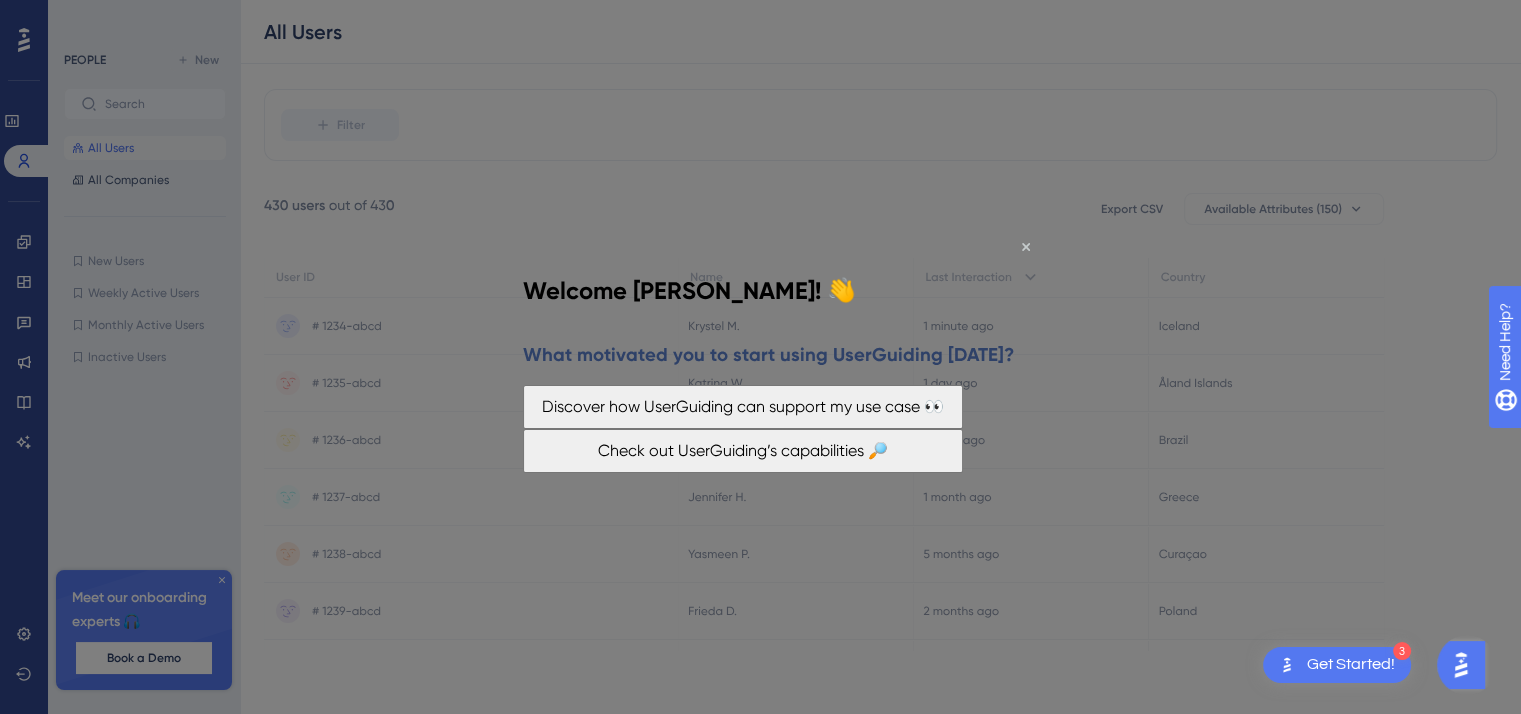 scroll, scrollTop: 0, scrollLeft: 0, axis: both 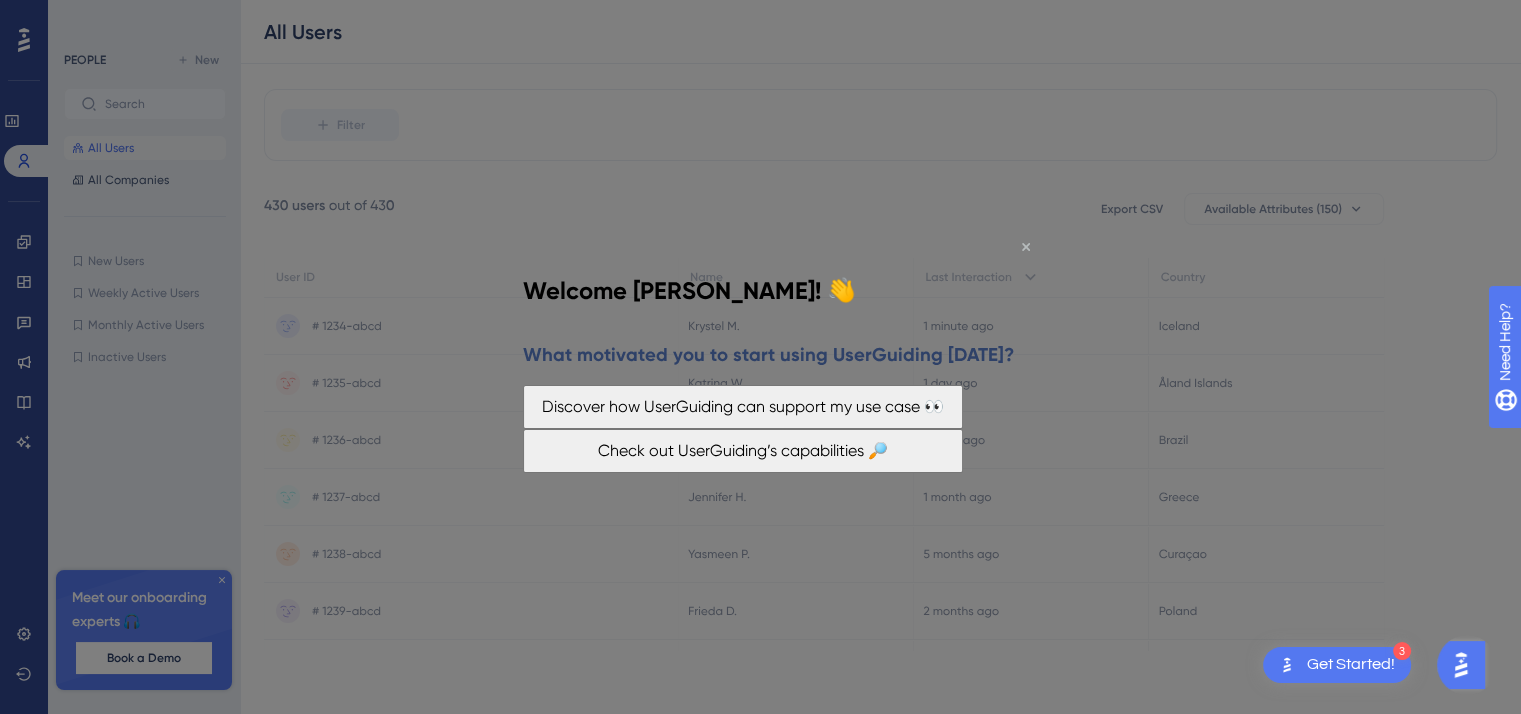 click 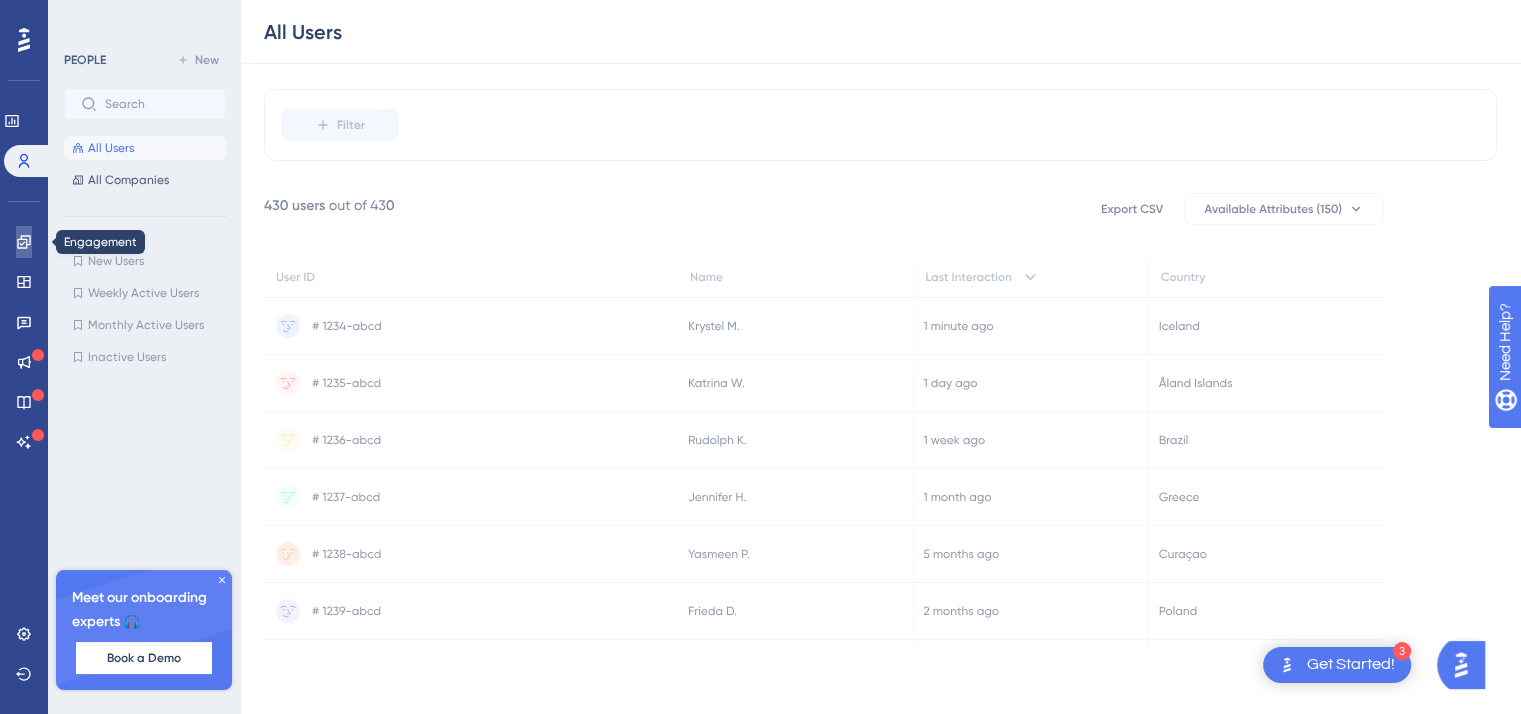 click 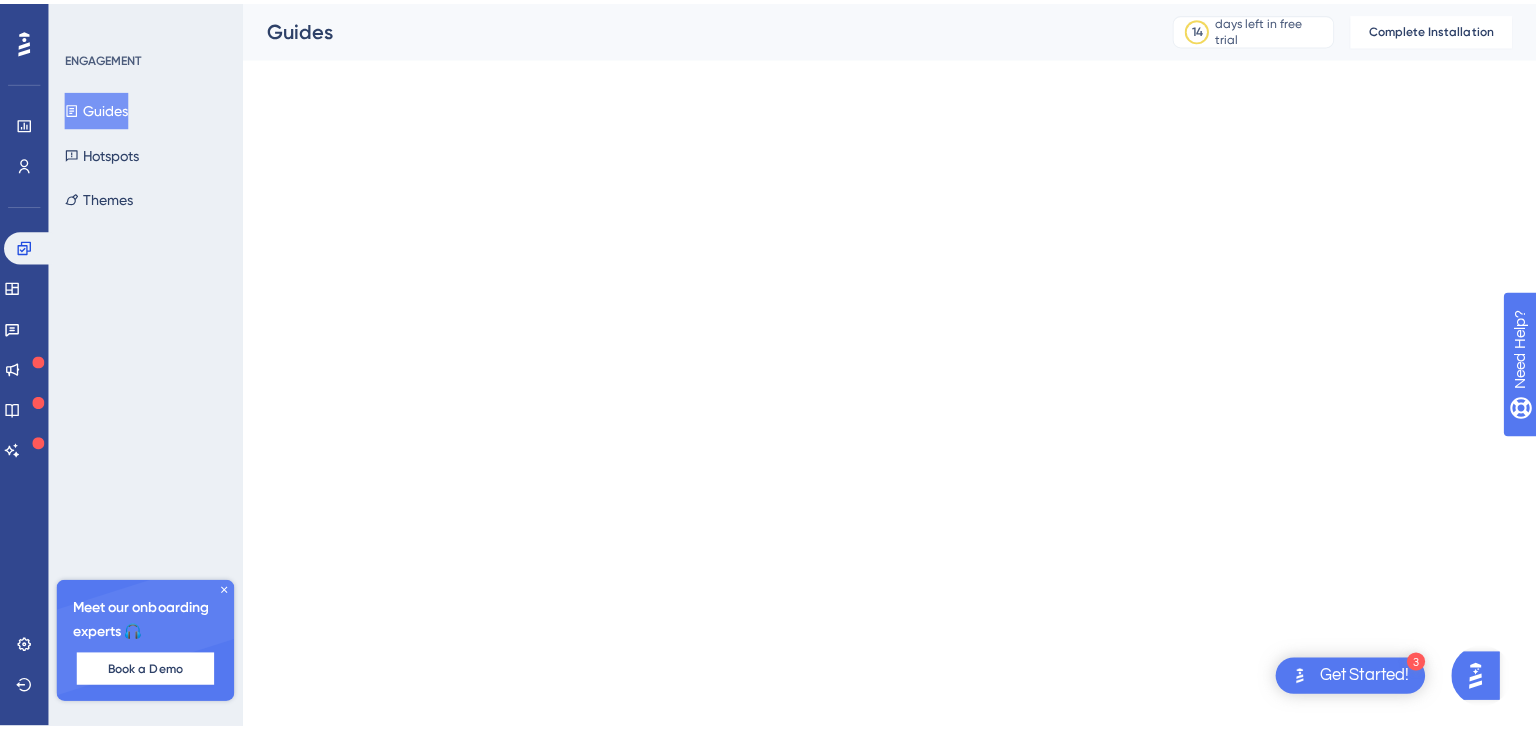 scroll, scrollTop: 0, scrollLeft: 0, axis: both 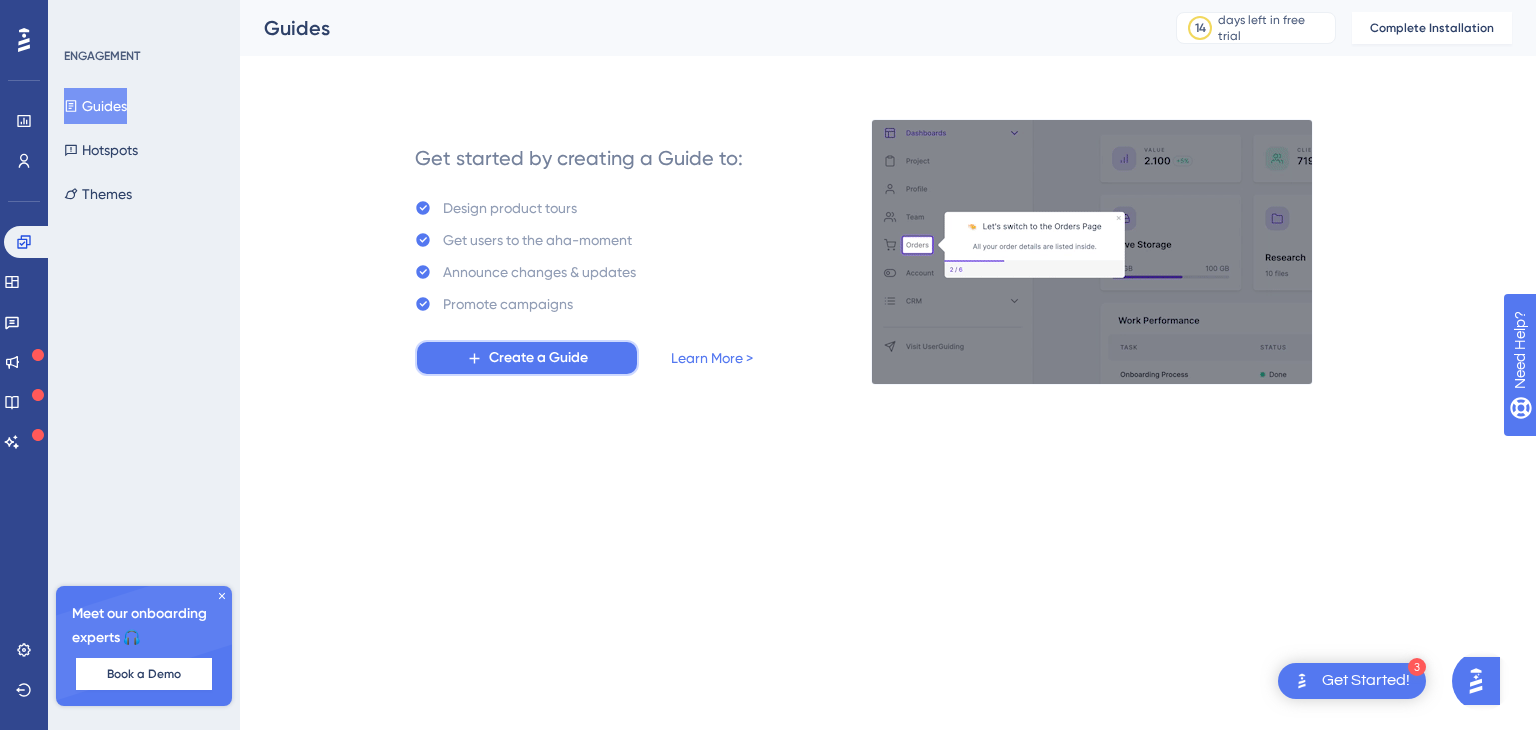 click on "Create a Guide" at bounding box center [538, 358] 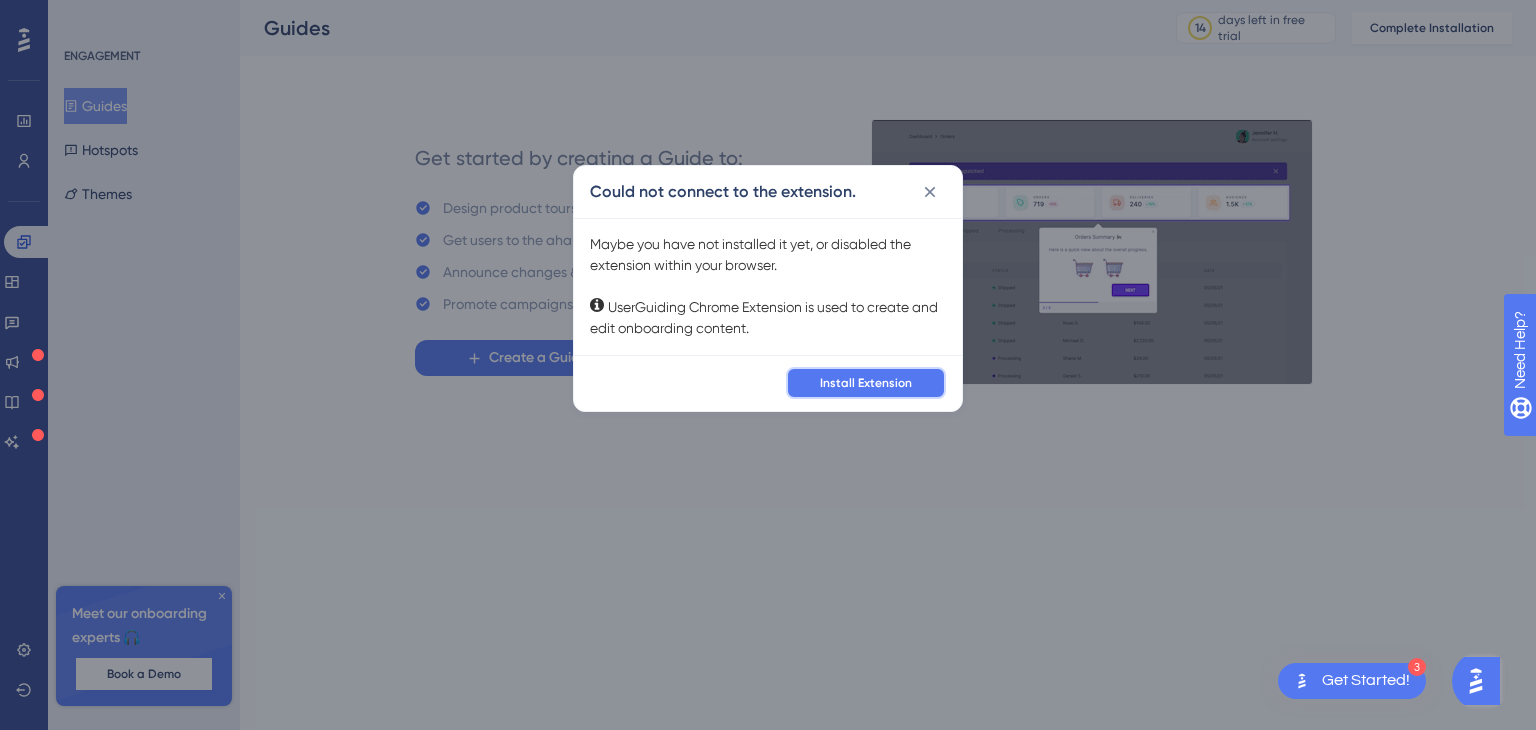 click on "Install Extension" at bounding box center (866, 383) 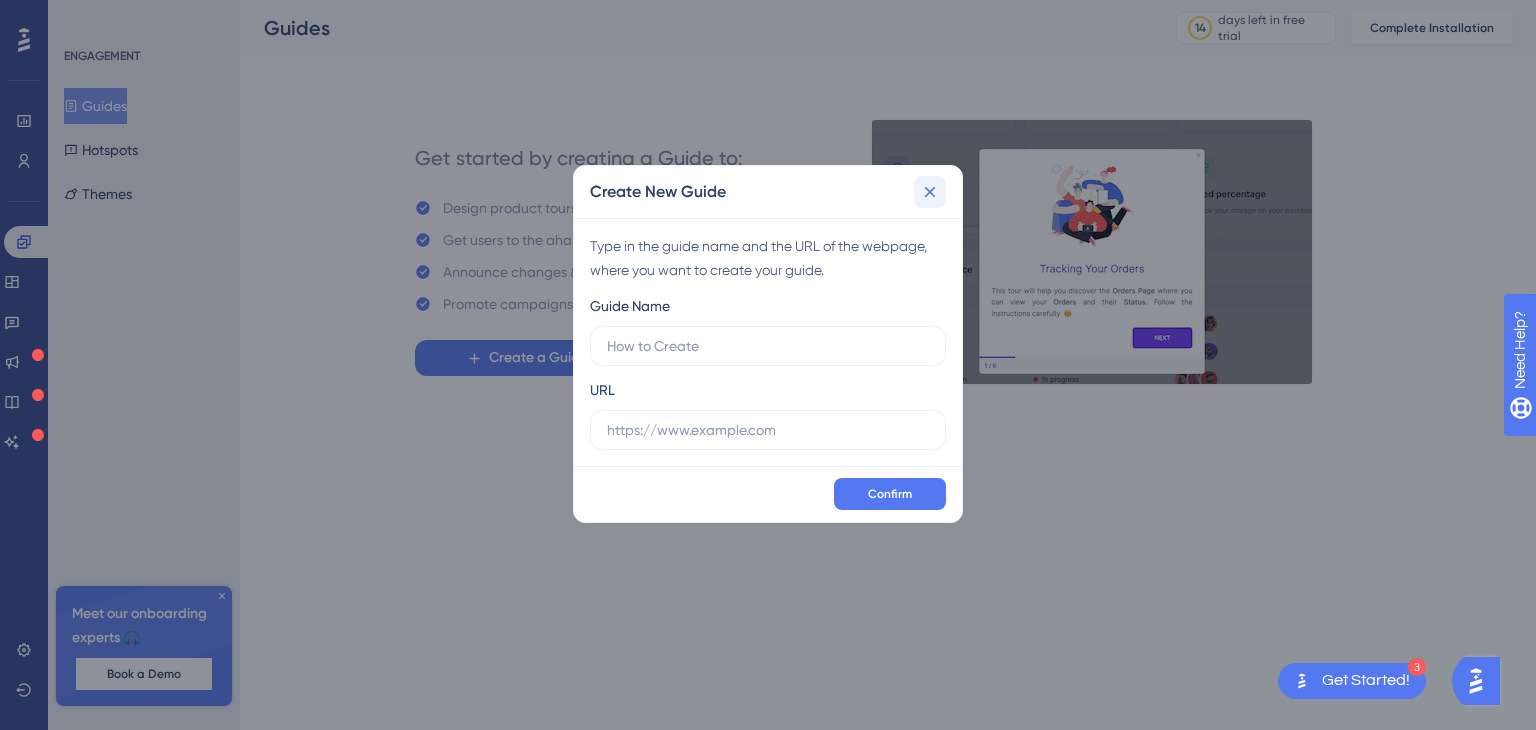 click 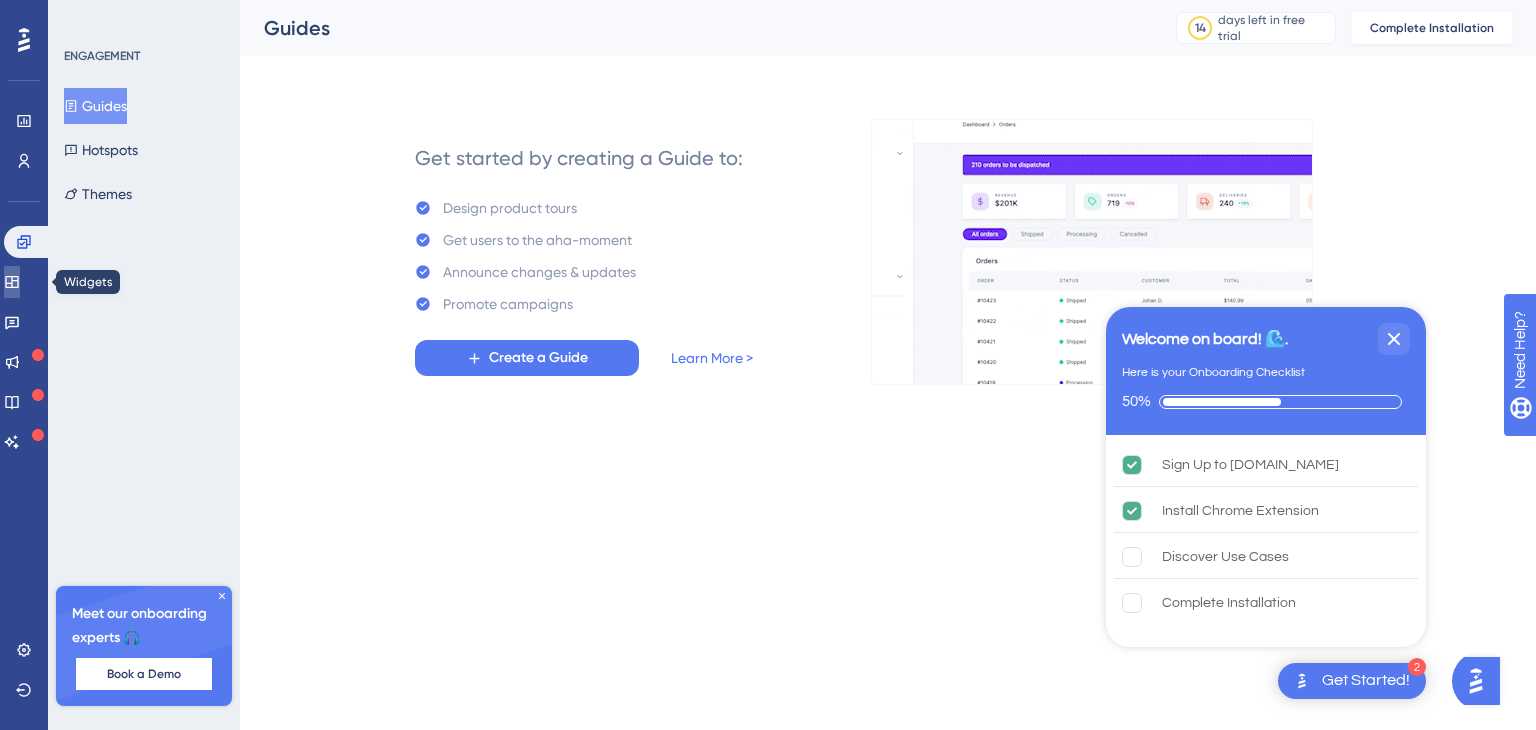 click 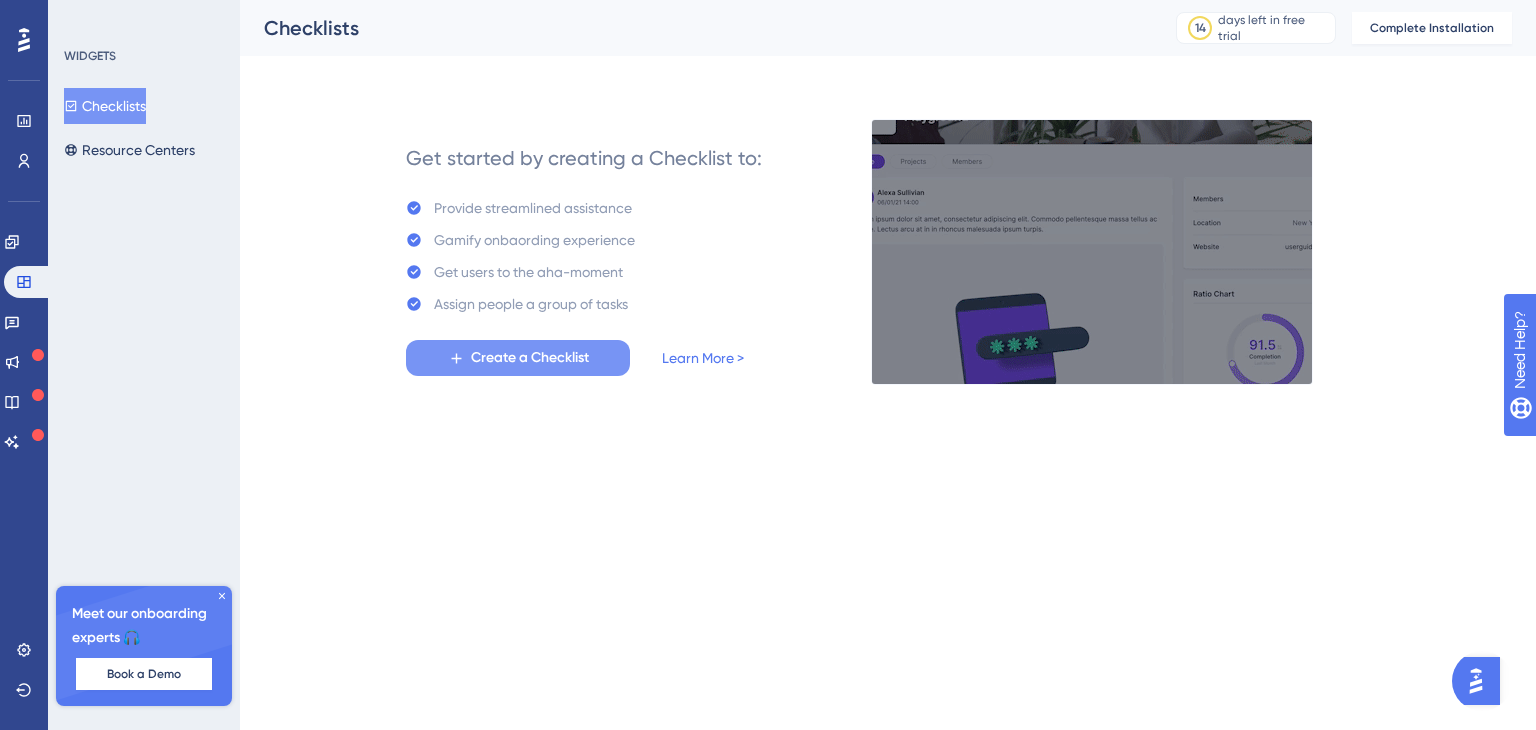 click on "Create a Checklist" at bounding box center [530, 358] 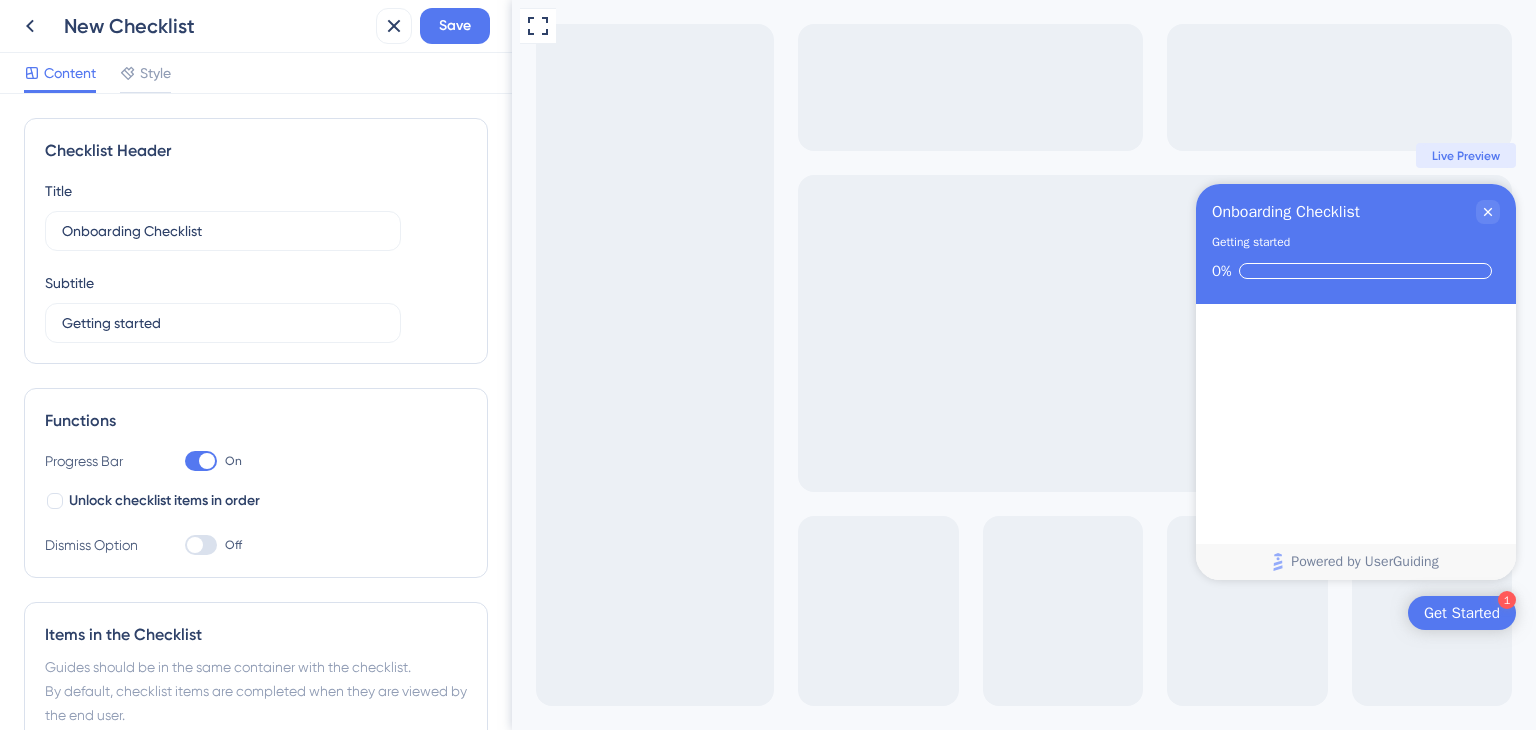 scroll, scrollTop: 0, scrollLeft: 0, axis: both 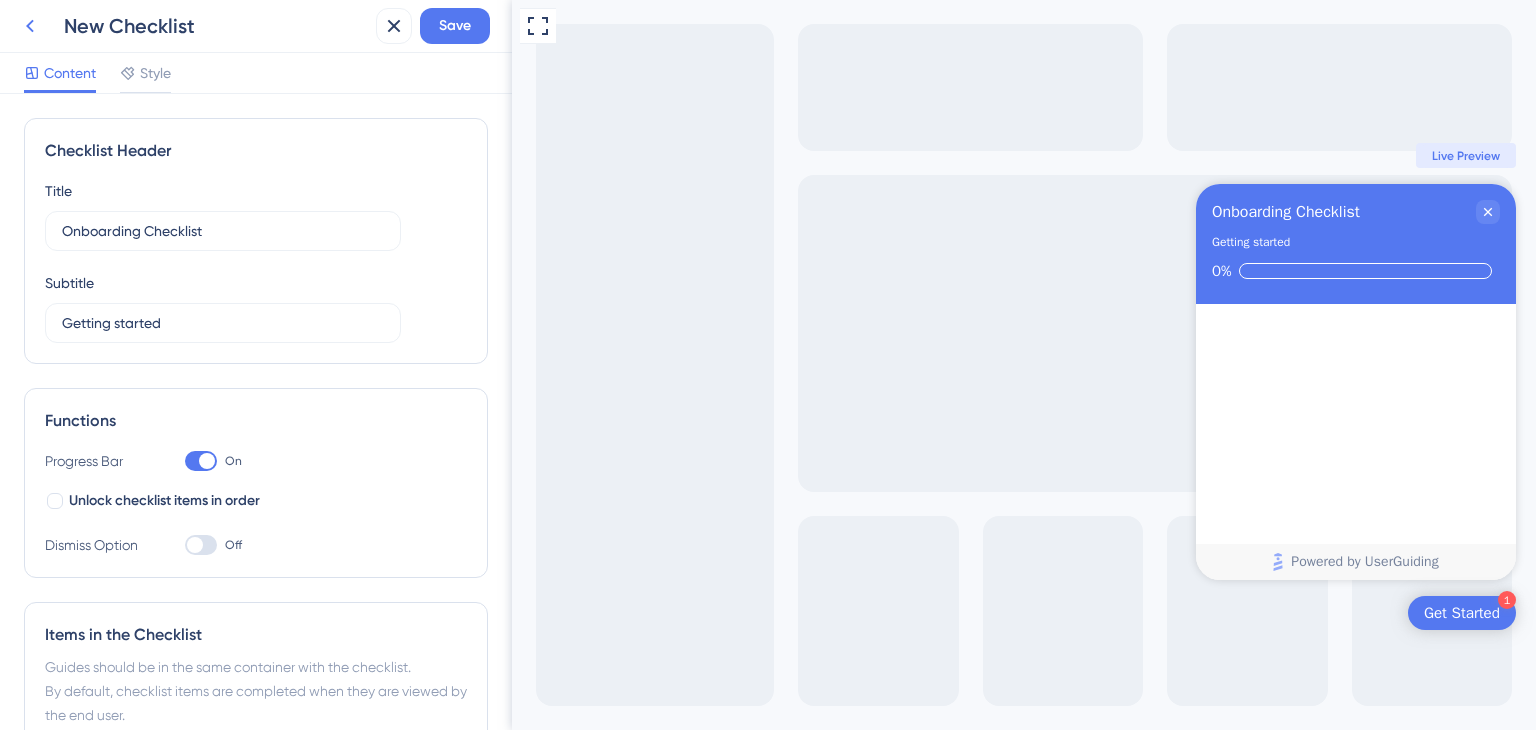 click 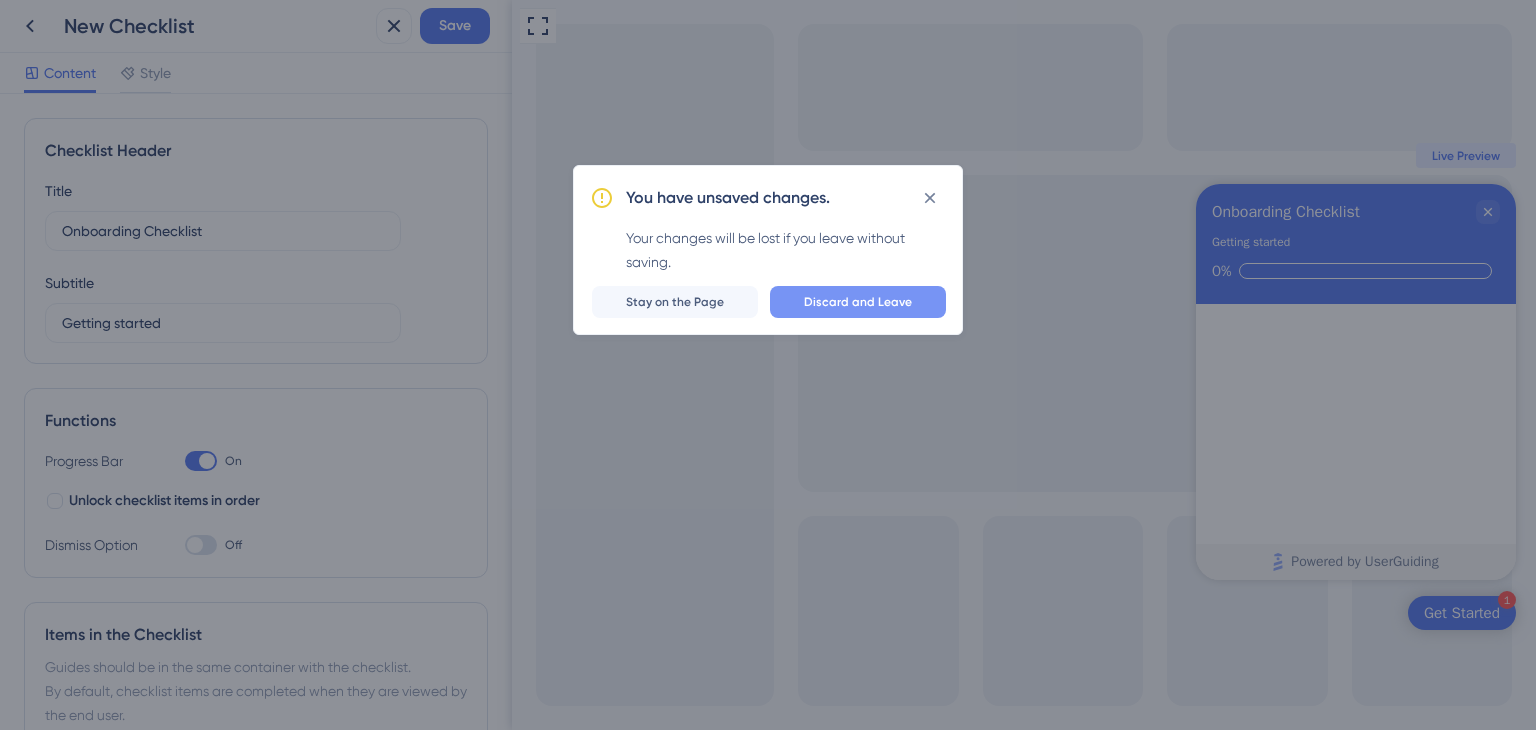 click on "Discard and Leave" at bounding box center (858, 302) 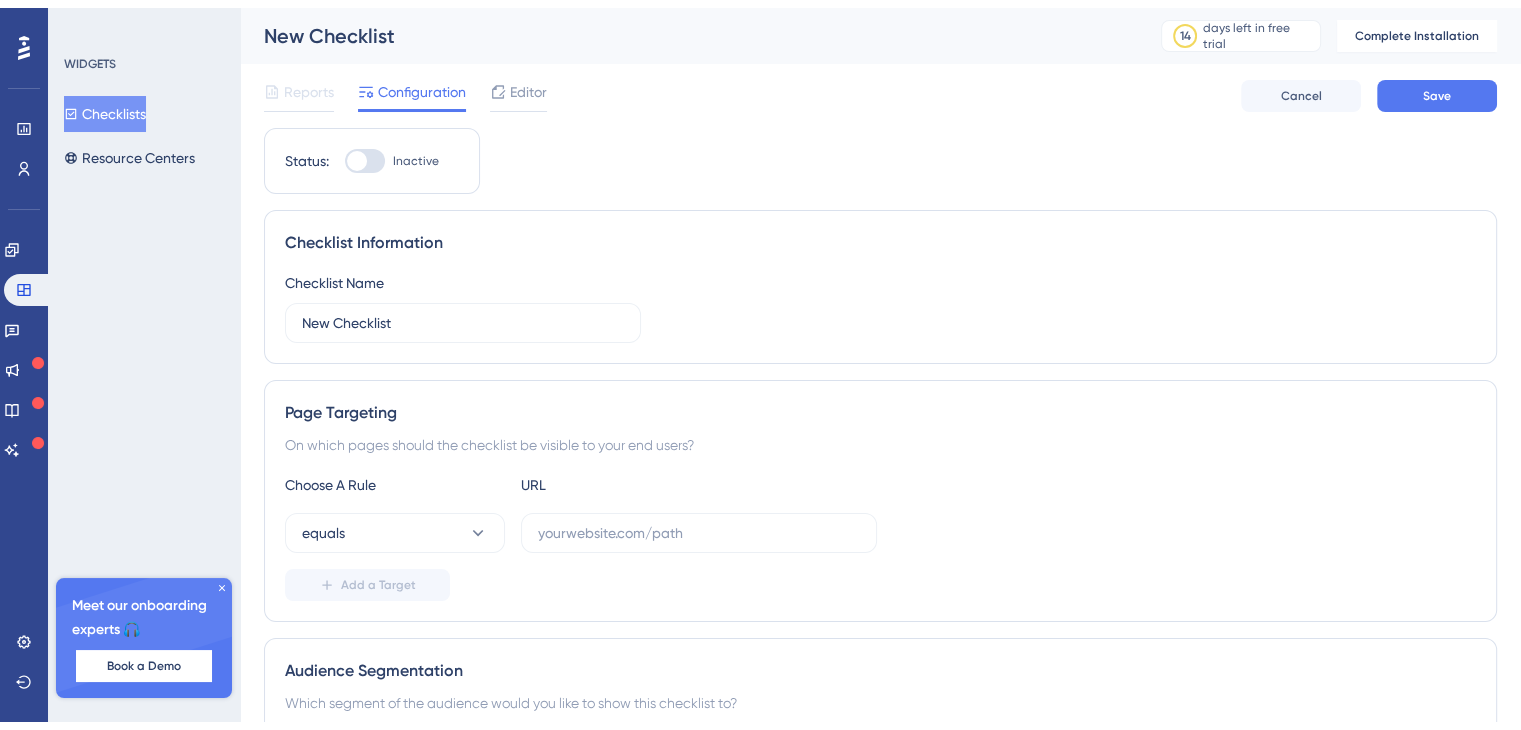 scroll, scrollTop: 0, scrollLeft: 0, axis: both 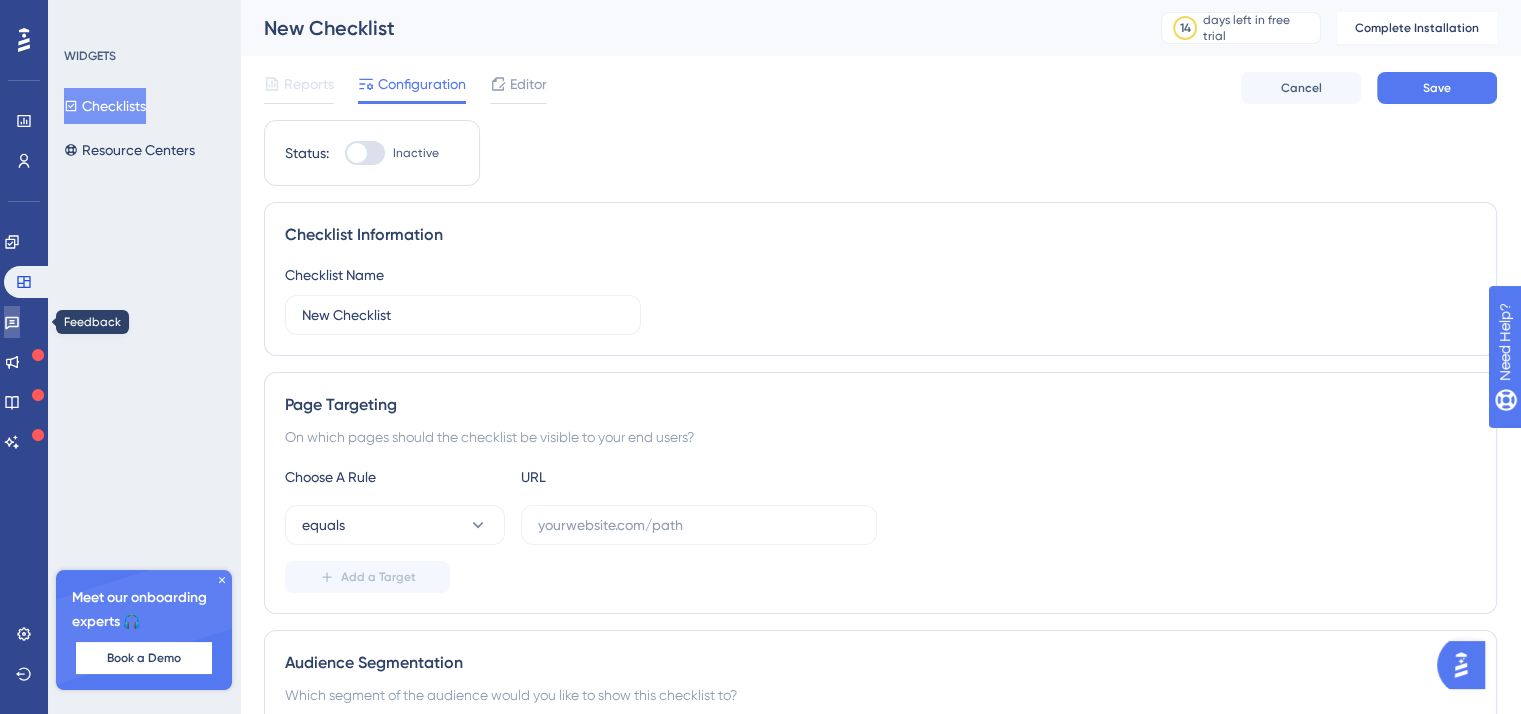 click at bounding box center (12, 322) 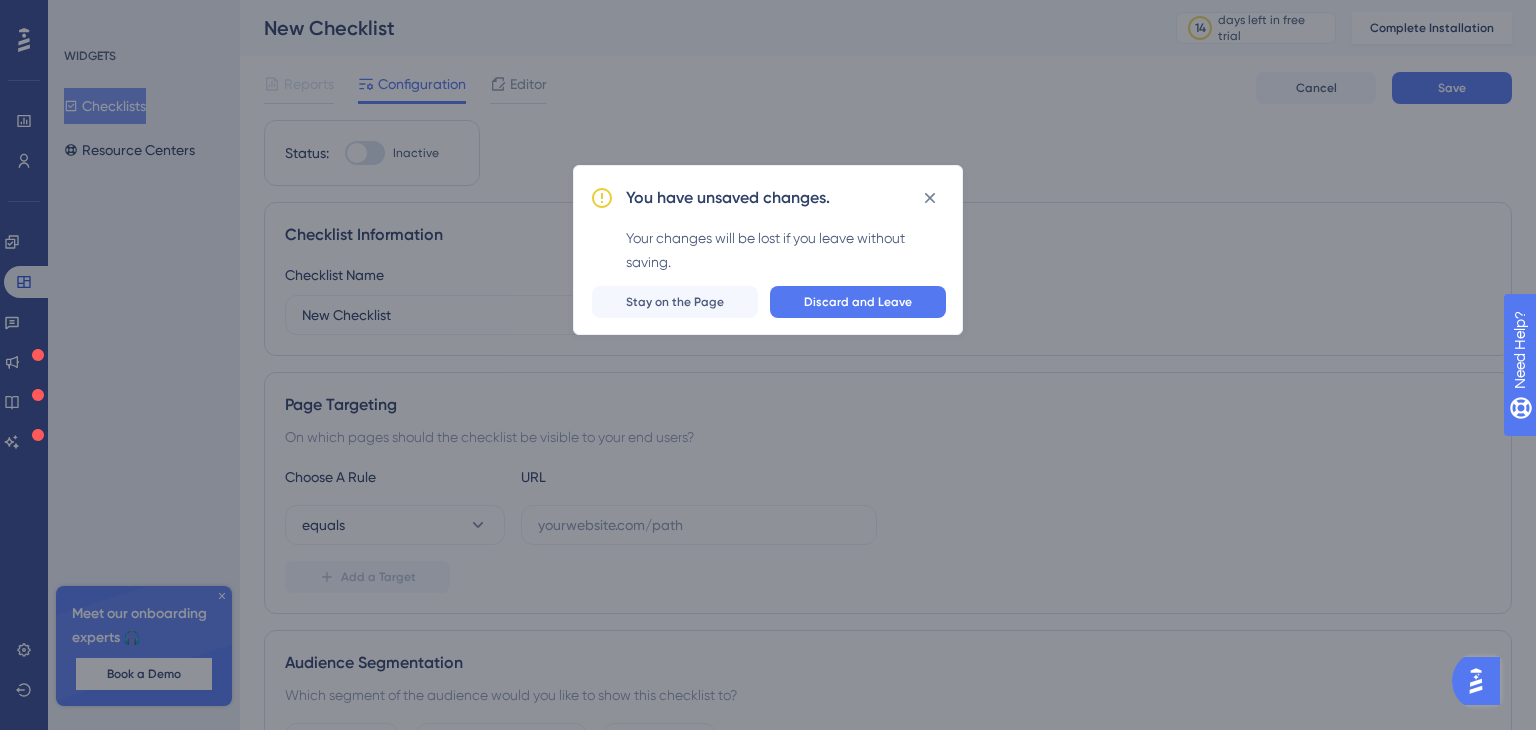 click on "You have unsaved changes. Your changes will be lost if you leave without saving. Discard and Leave Stay on the Page" at bounding box center [768, 365] 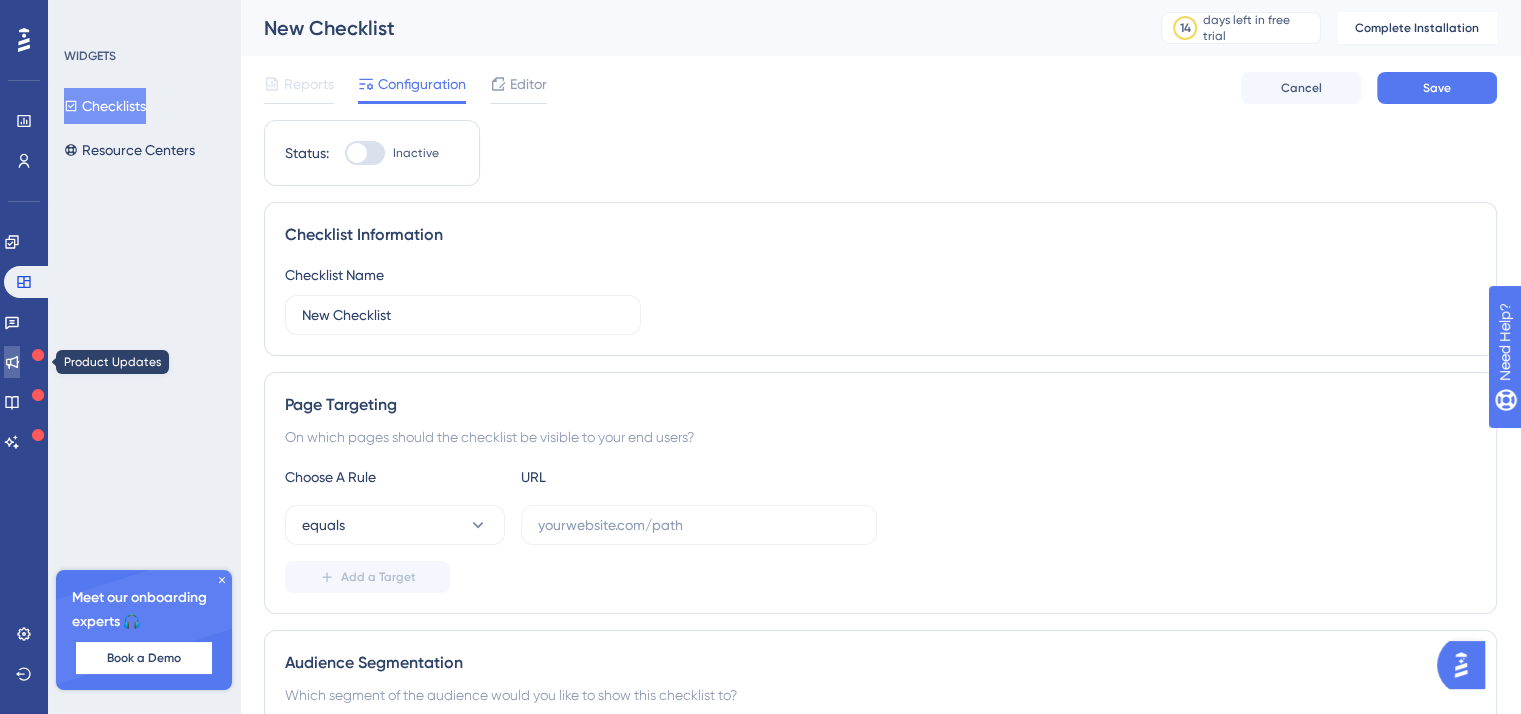 click 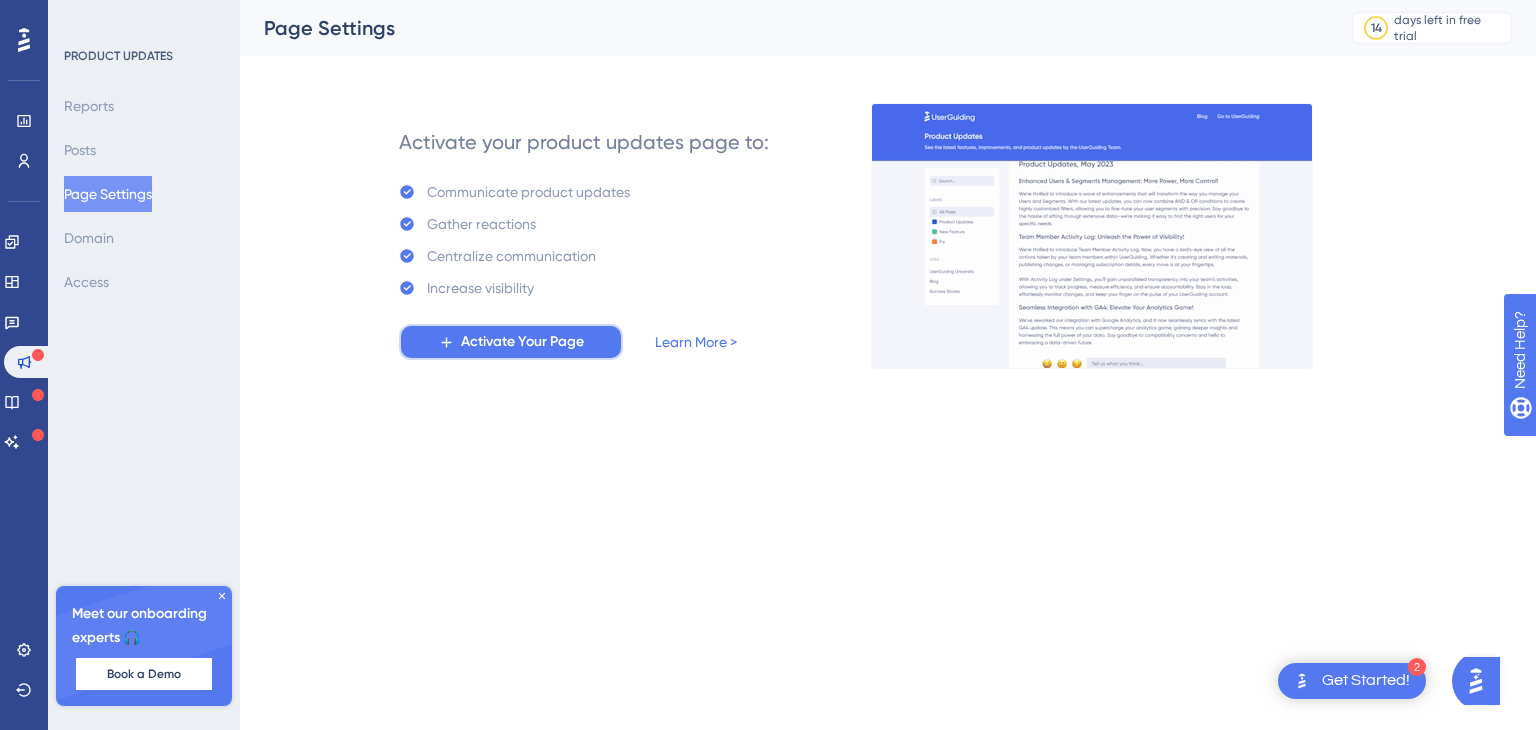 click on "Activate Your Page" at bounding box center [522, 342] 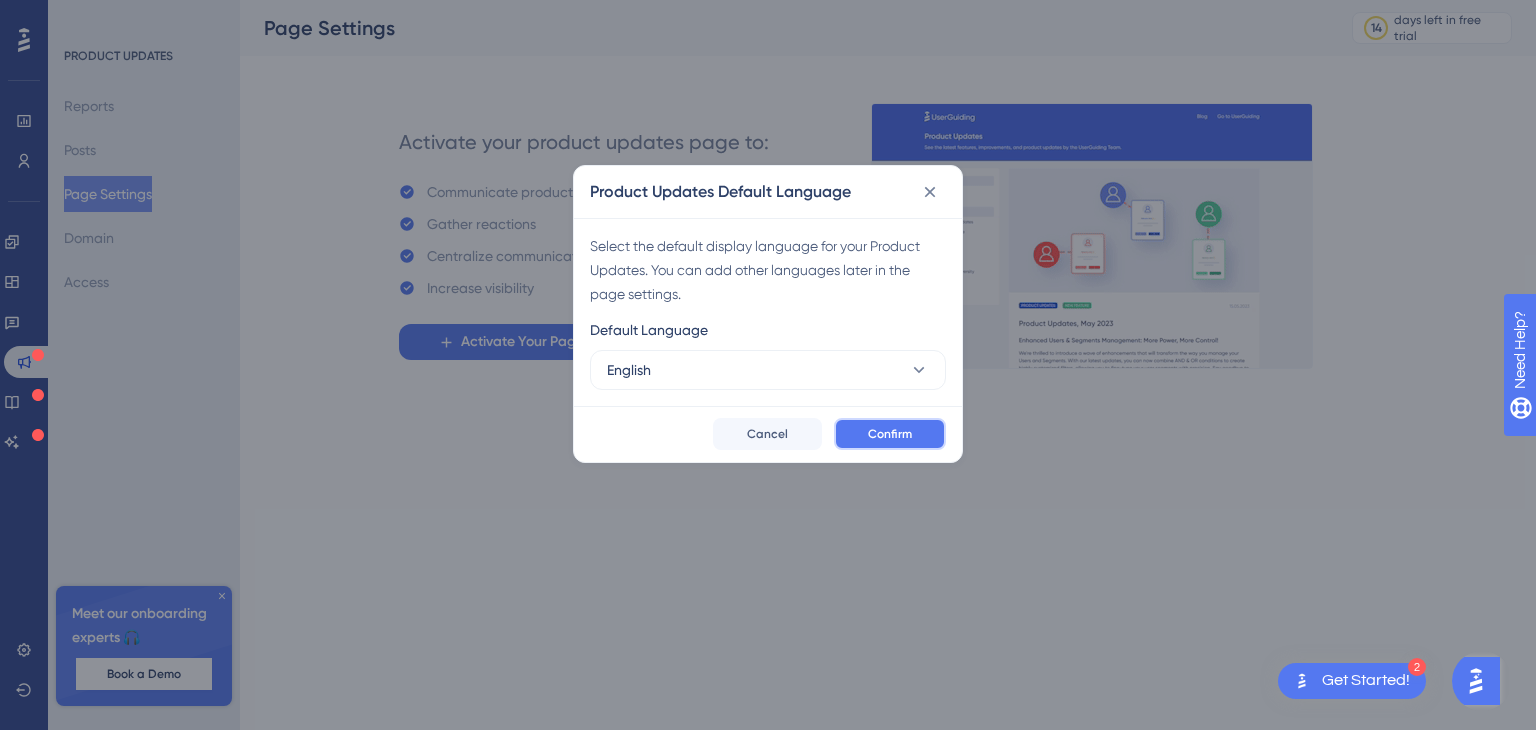 click on "Confirm" at bounding box center [890, 434] 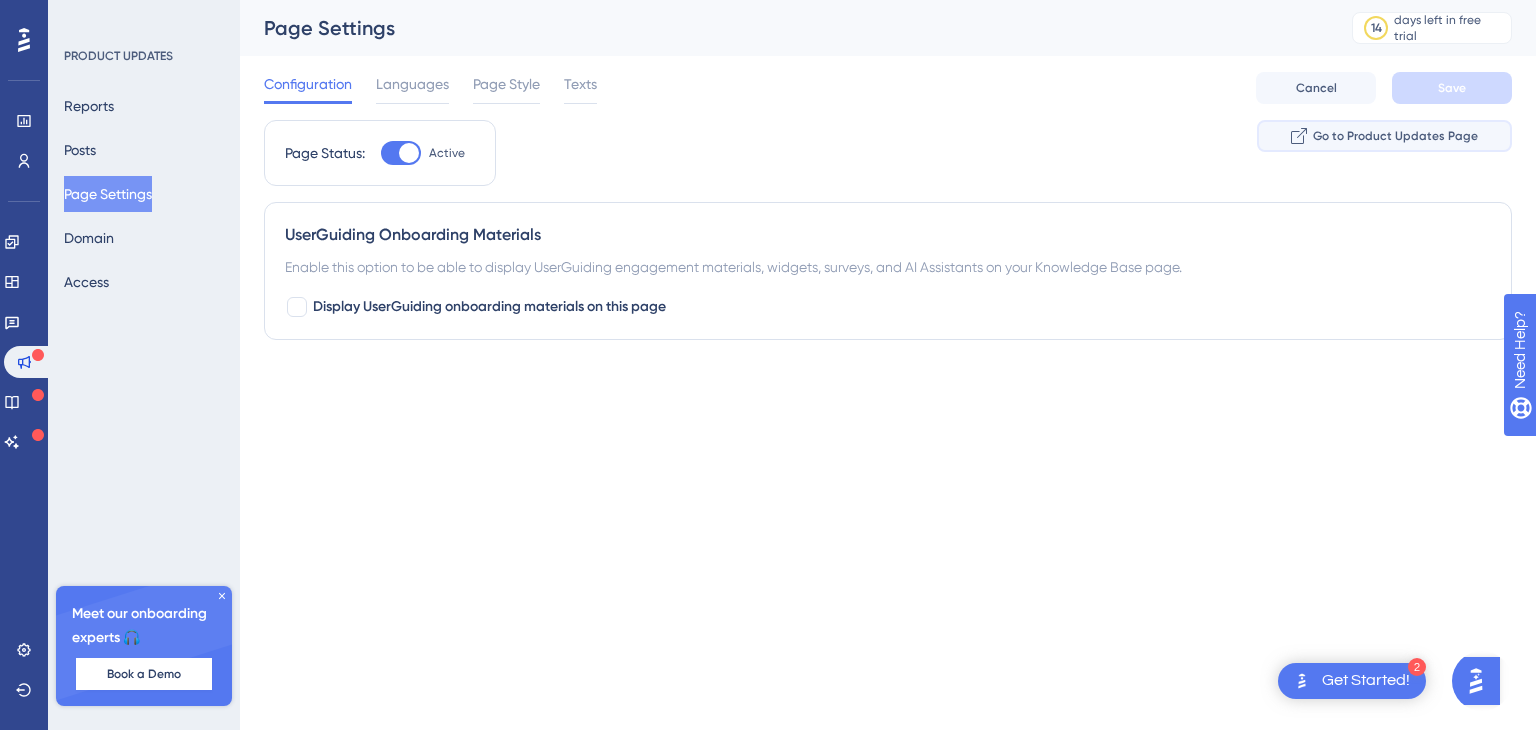 click on "Go to Product Updates Page" at bounding box center (1395, 136) 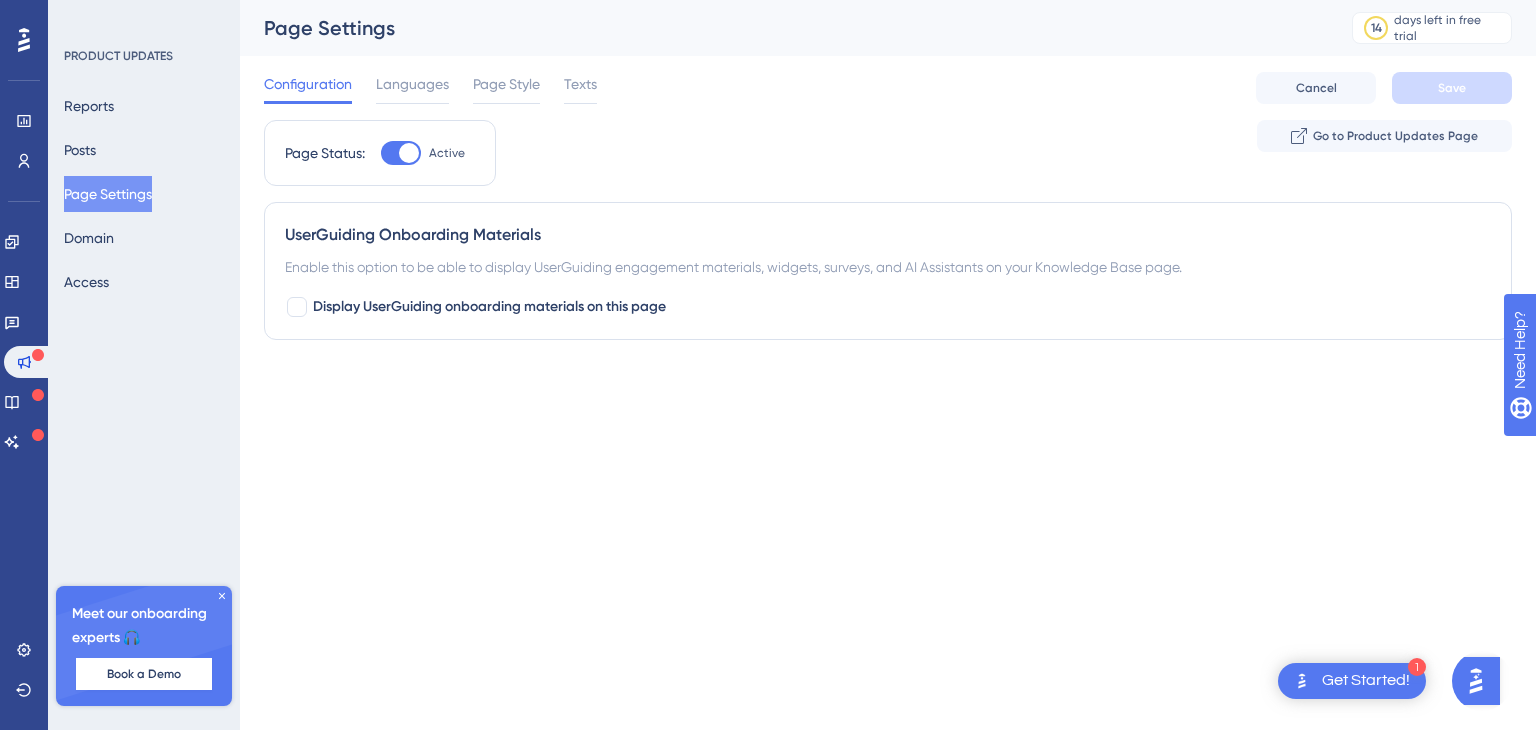 click 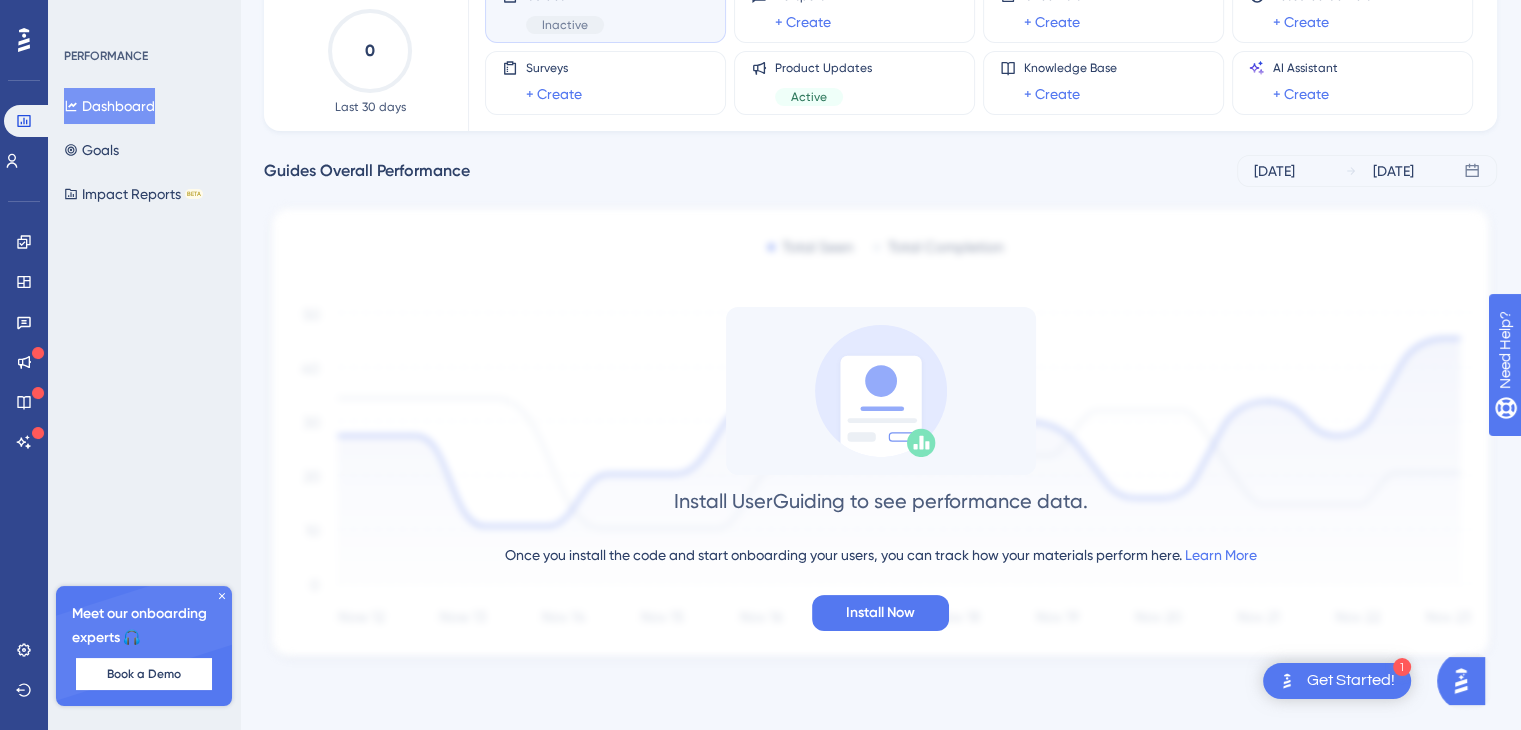 scroll, scrollTop: 0, scrollLeft: 0, axis: both 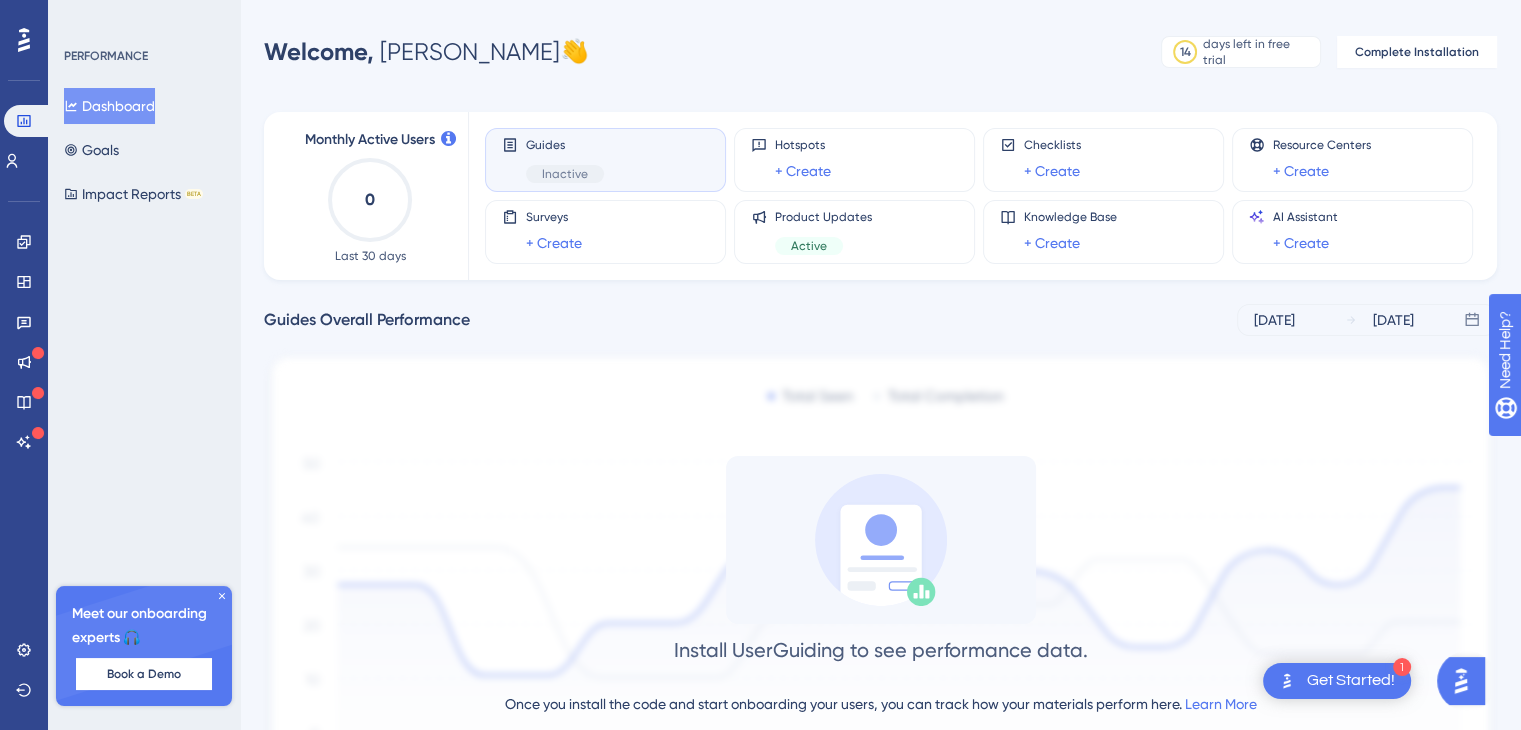 click at bounding box center (24, 40) 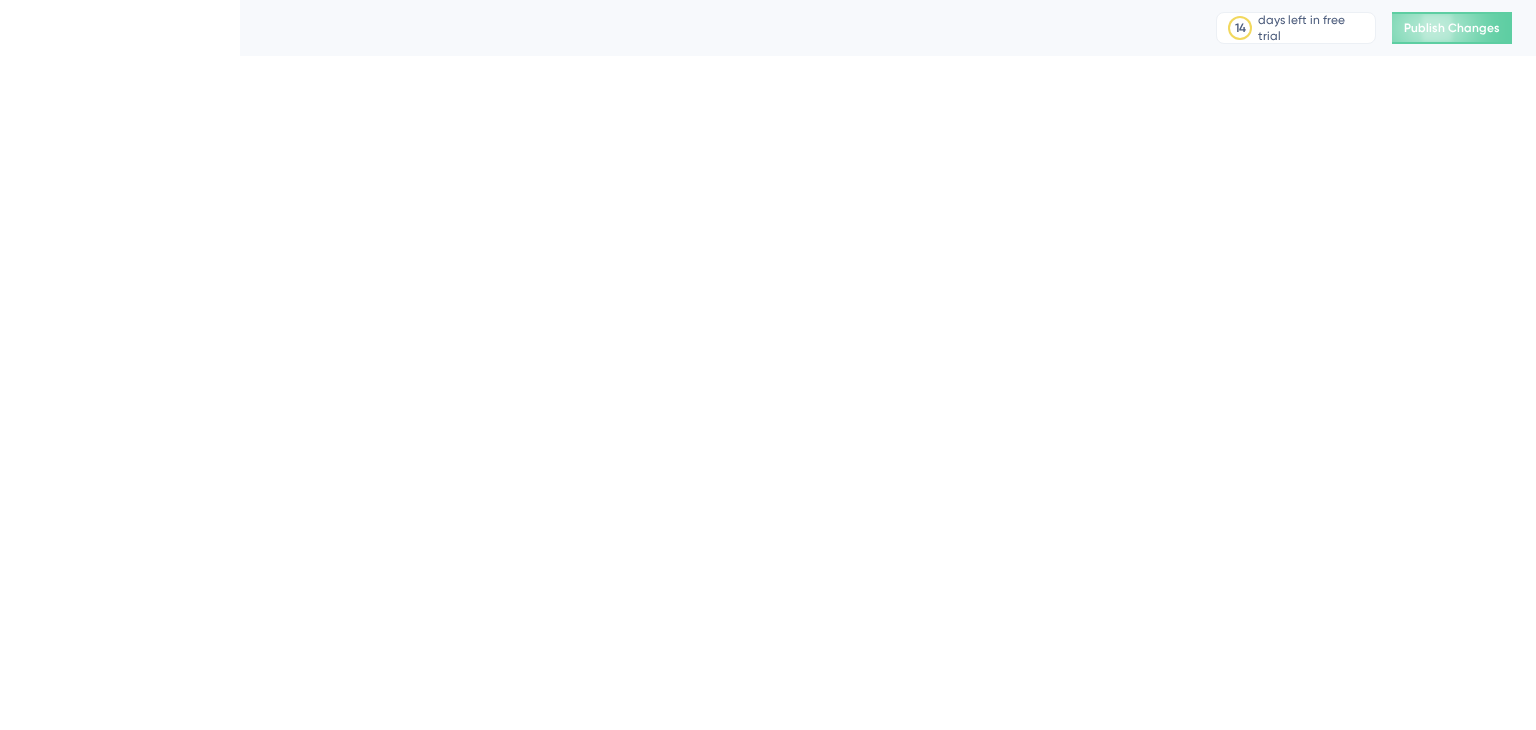 scroll, scrollTop: 0, scrollLeft: 0, axis: both 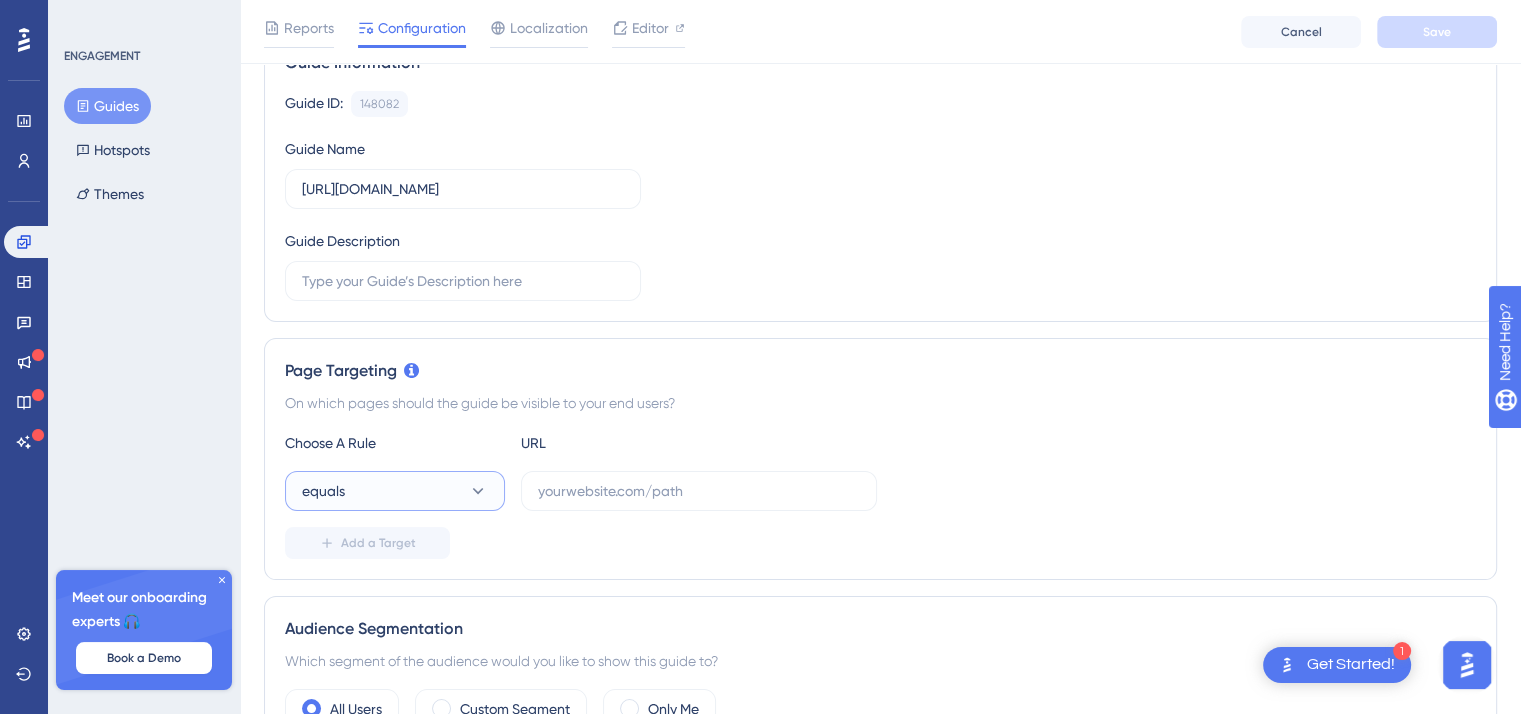 click on "equals" at bounding box center (395, 491) 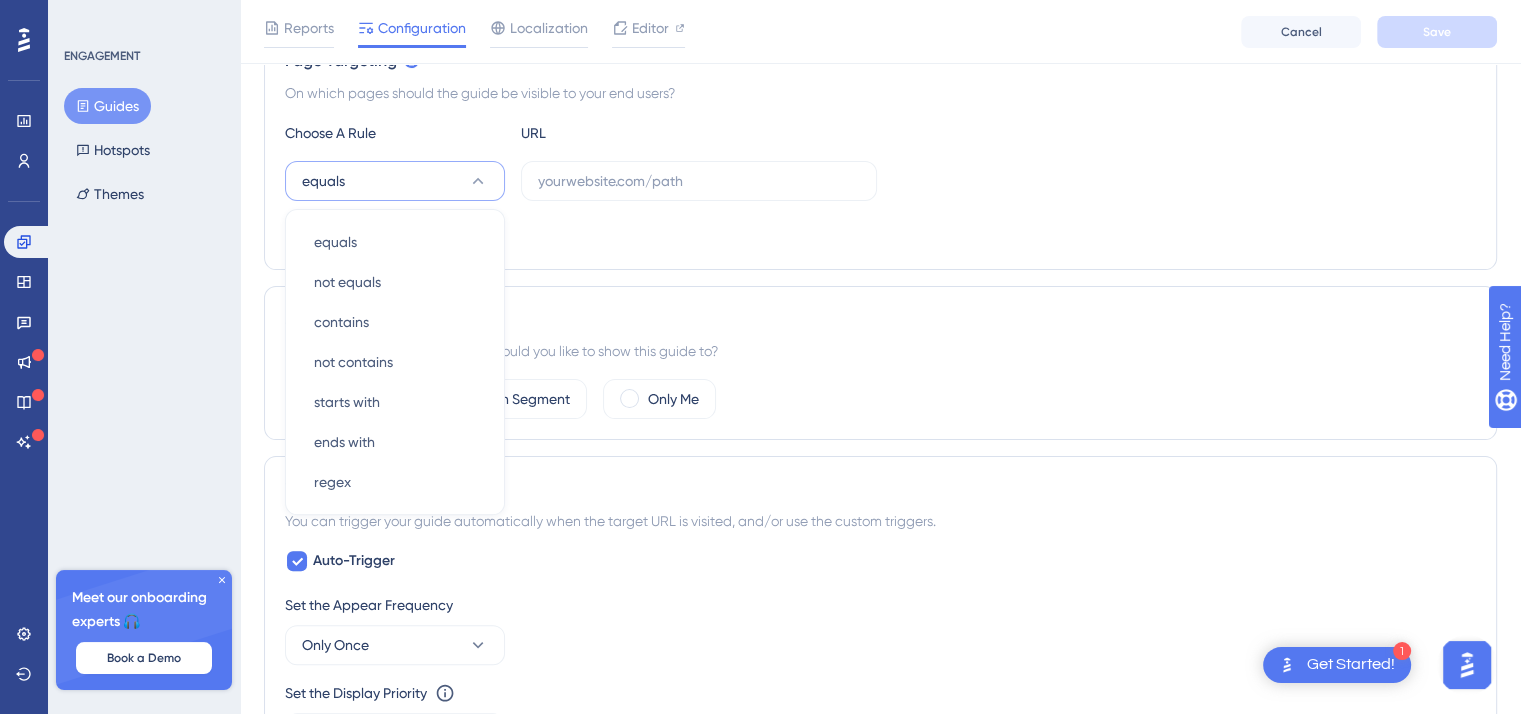 click on "Add a Target" at bounding box center (880, 233) 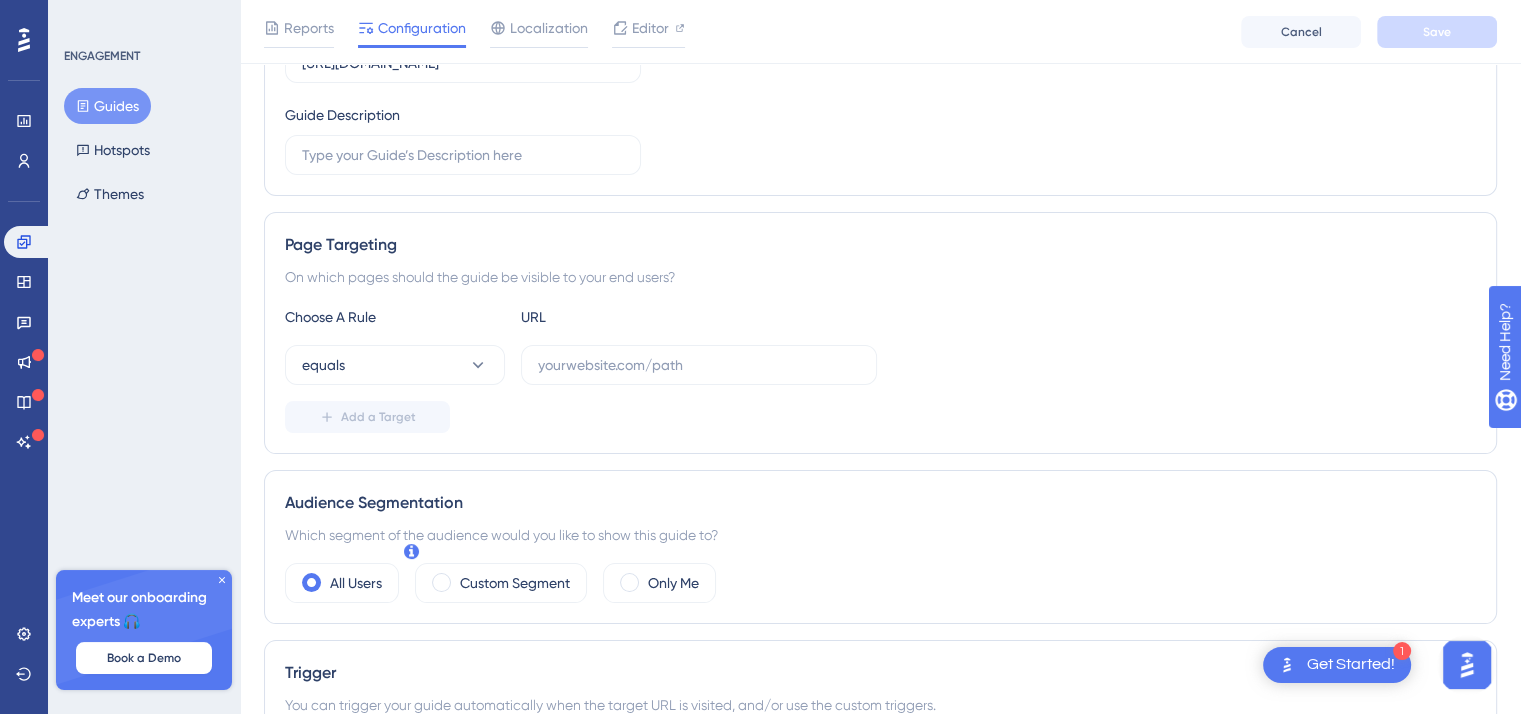 scroll, scrollTop: 305, scrollLeft: 0, axis: vertical 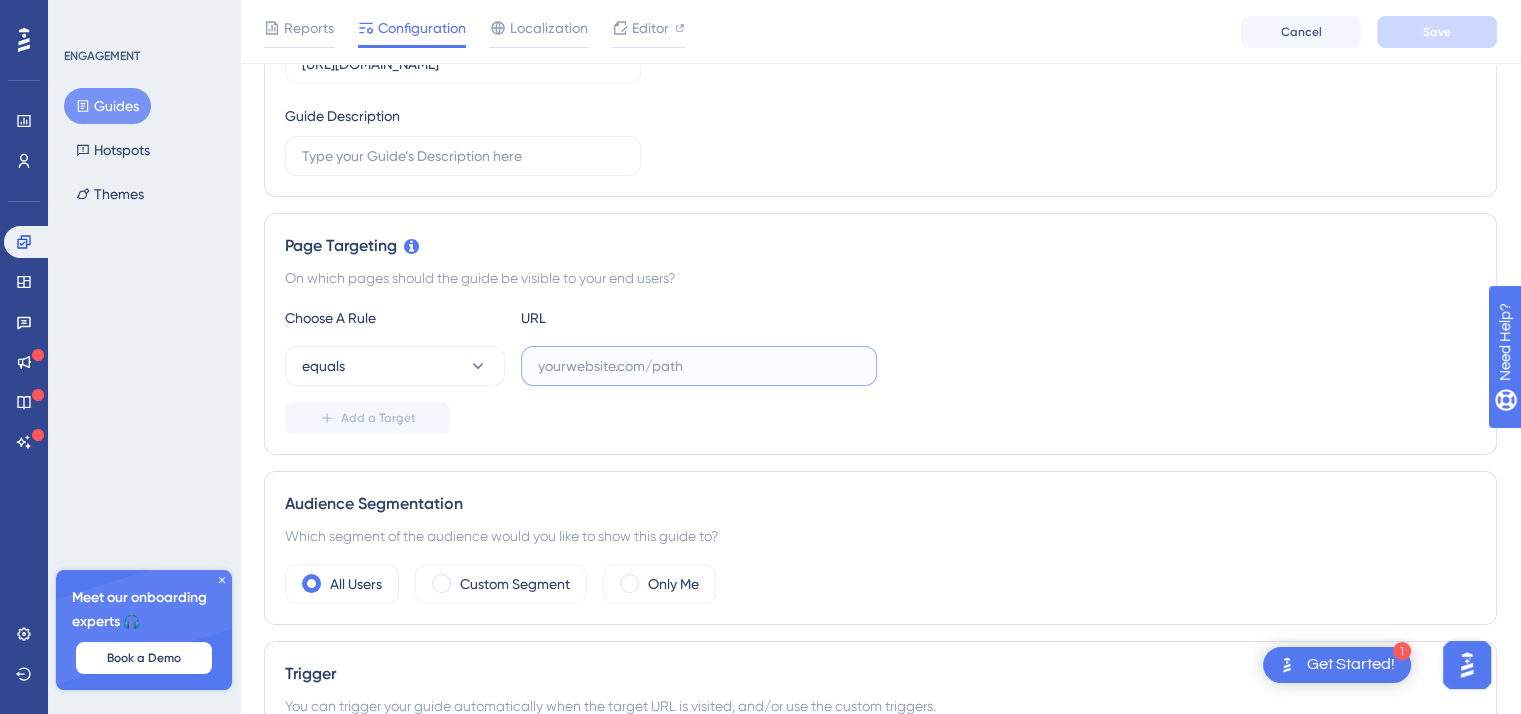 click at bounding box center (699, 366) 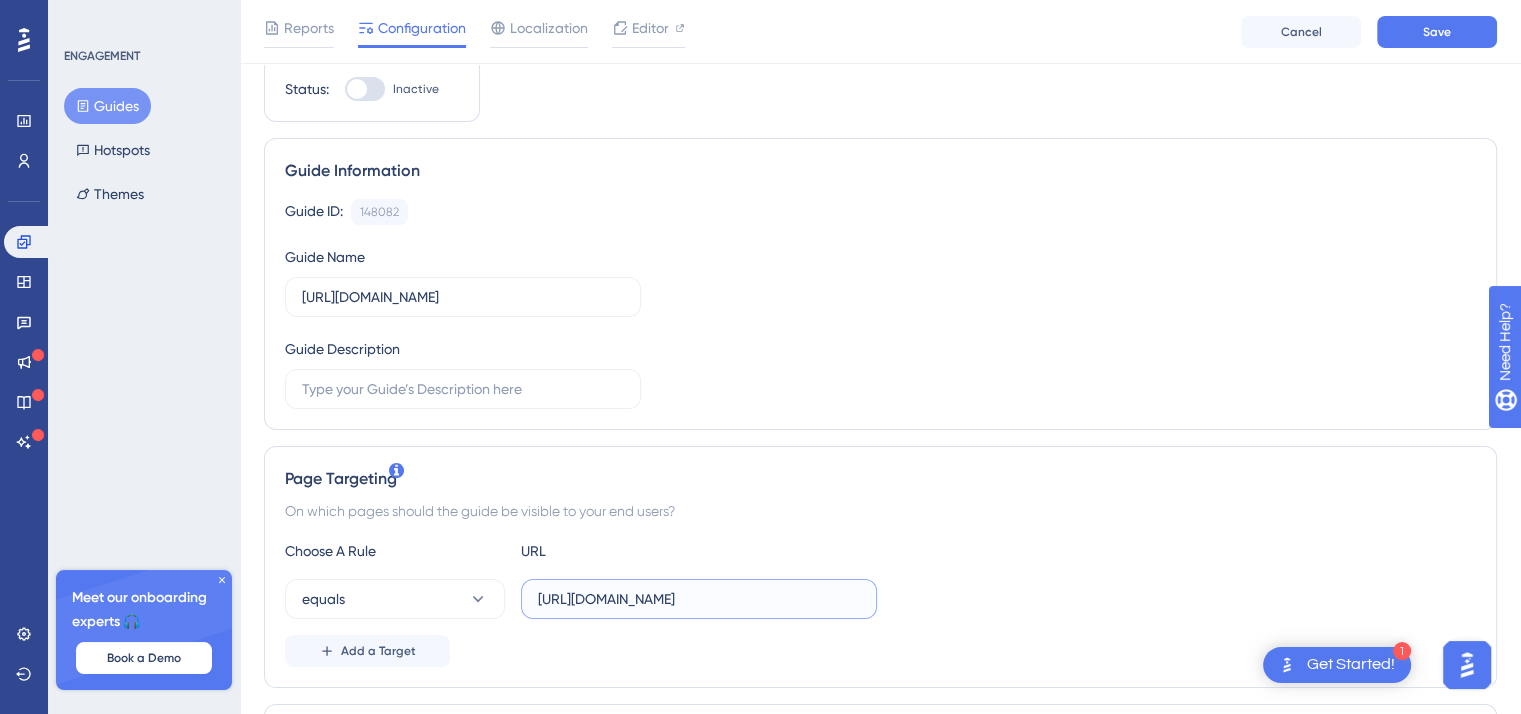 scroll, scrollTop: 112, scrollLeft: 15, axis: both 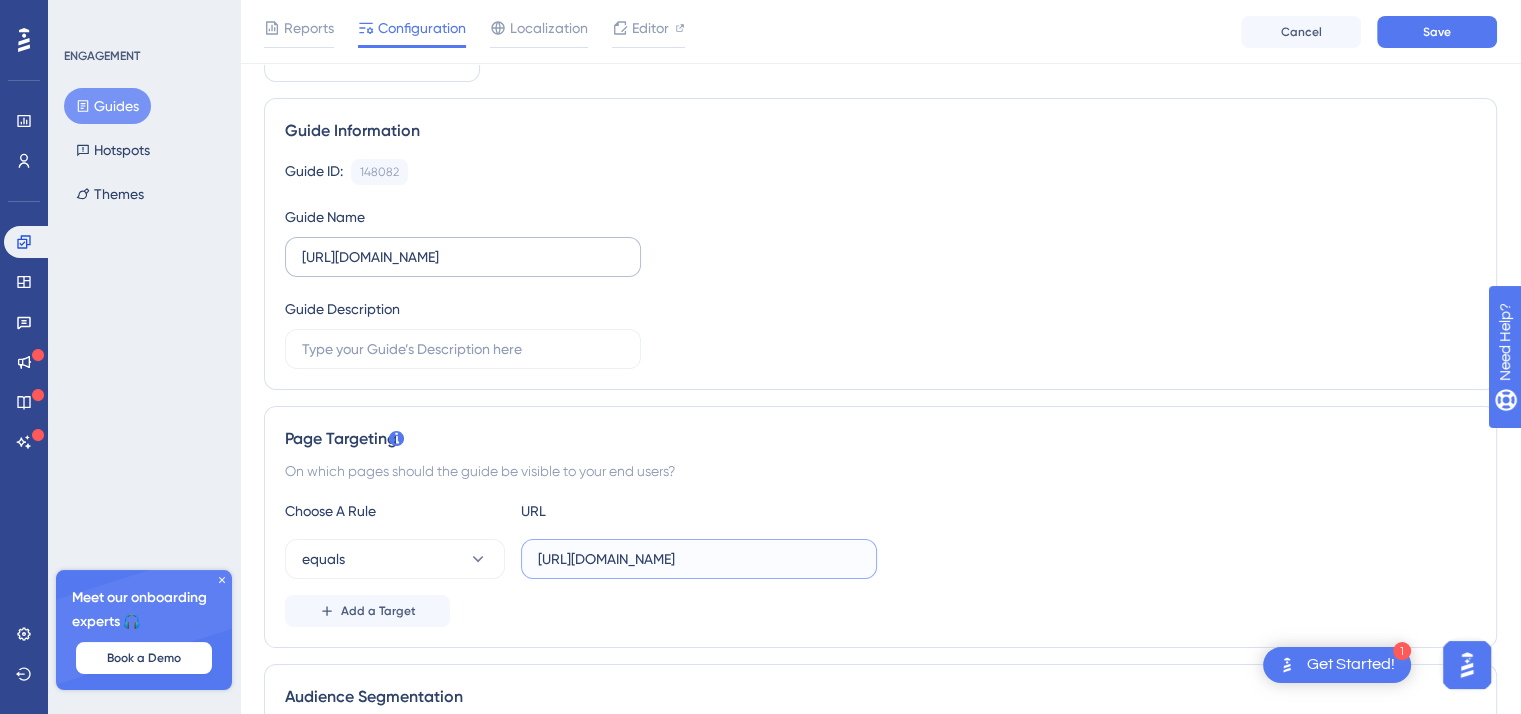 type on "https://niryatbusiness.omsoftsolution.net.in/" 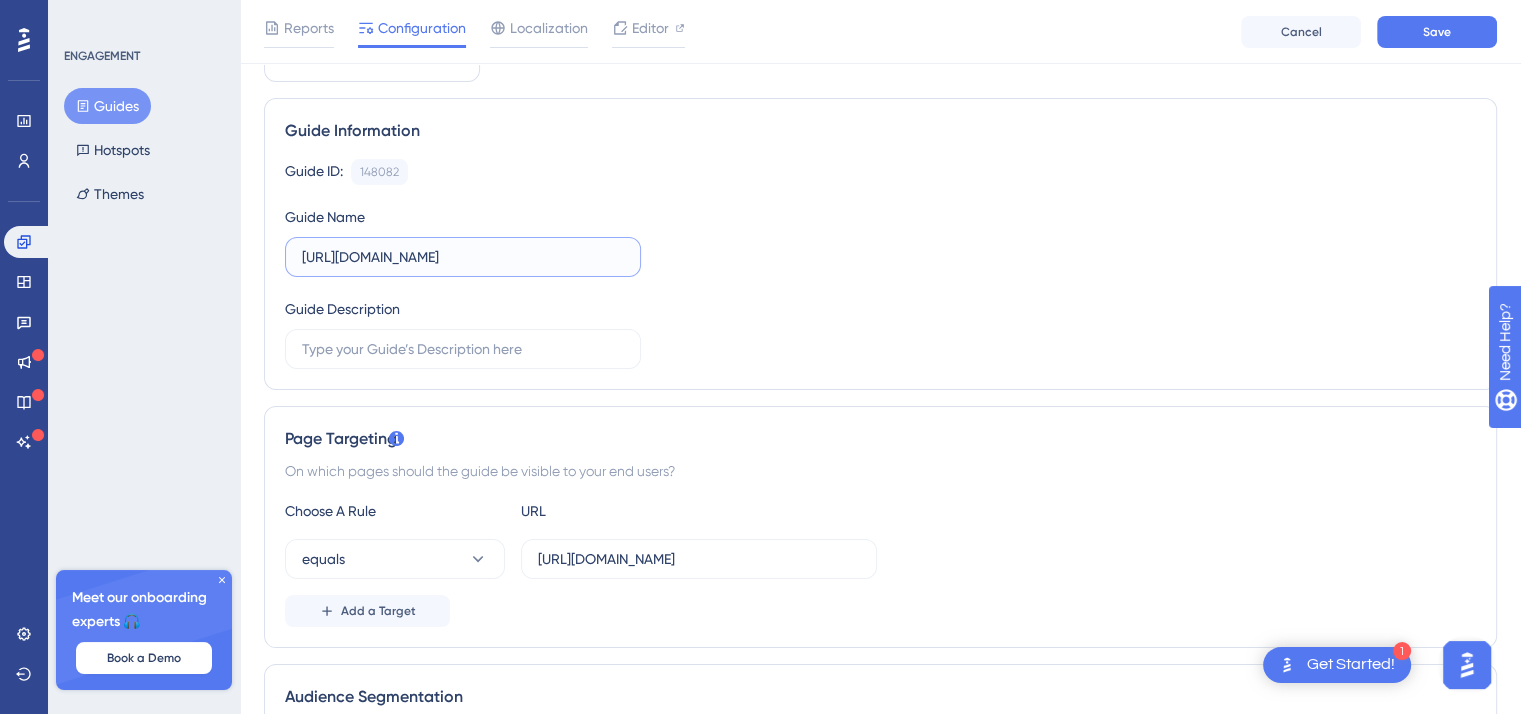 drag, startPoint x: 580, startPoint y: 250, endPoint x: 259, endPoint y: 248, distance: 321.00623 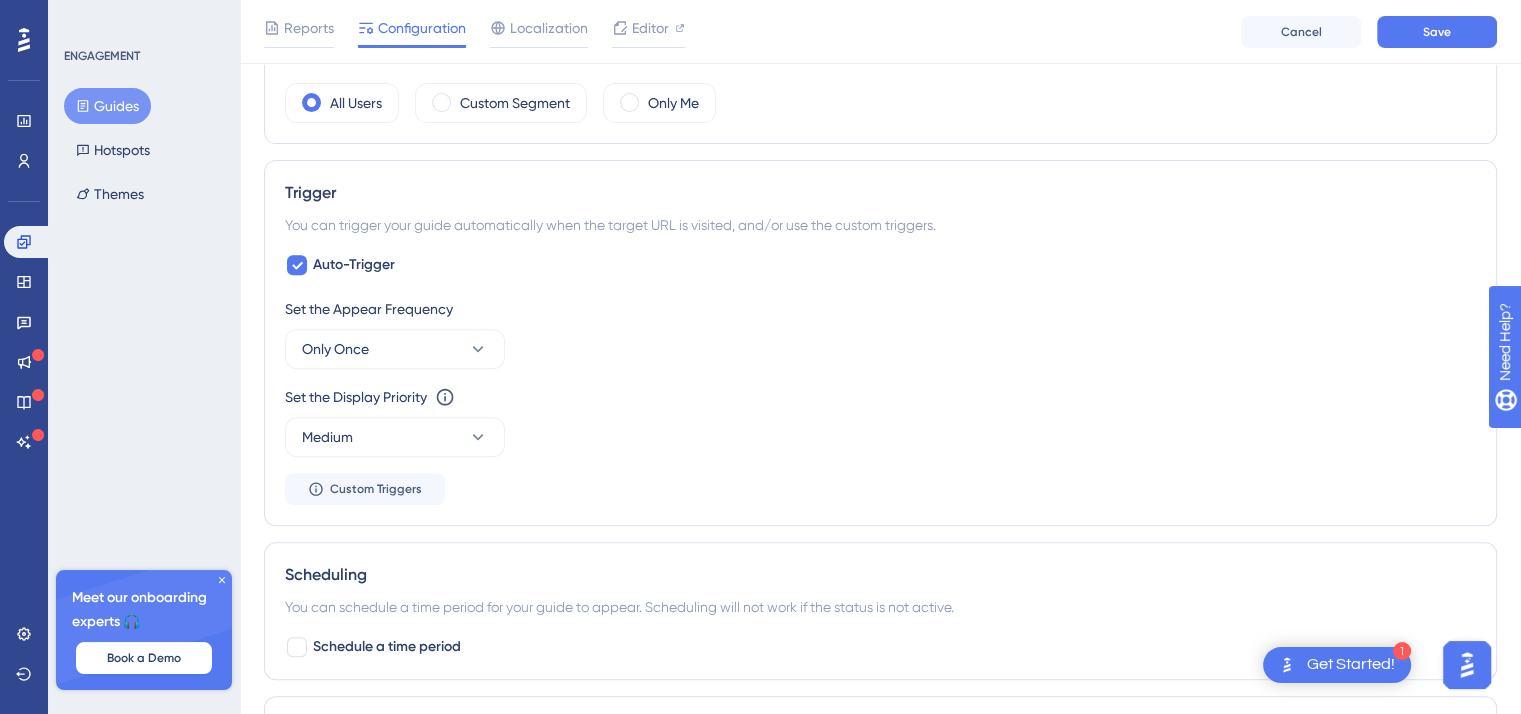 scroll, scrollTop: 778, scrollLeft: 15, axis: both 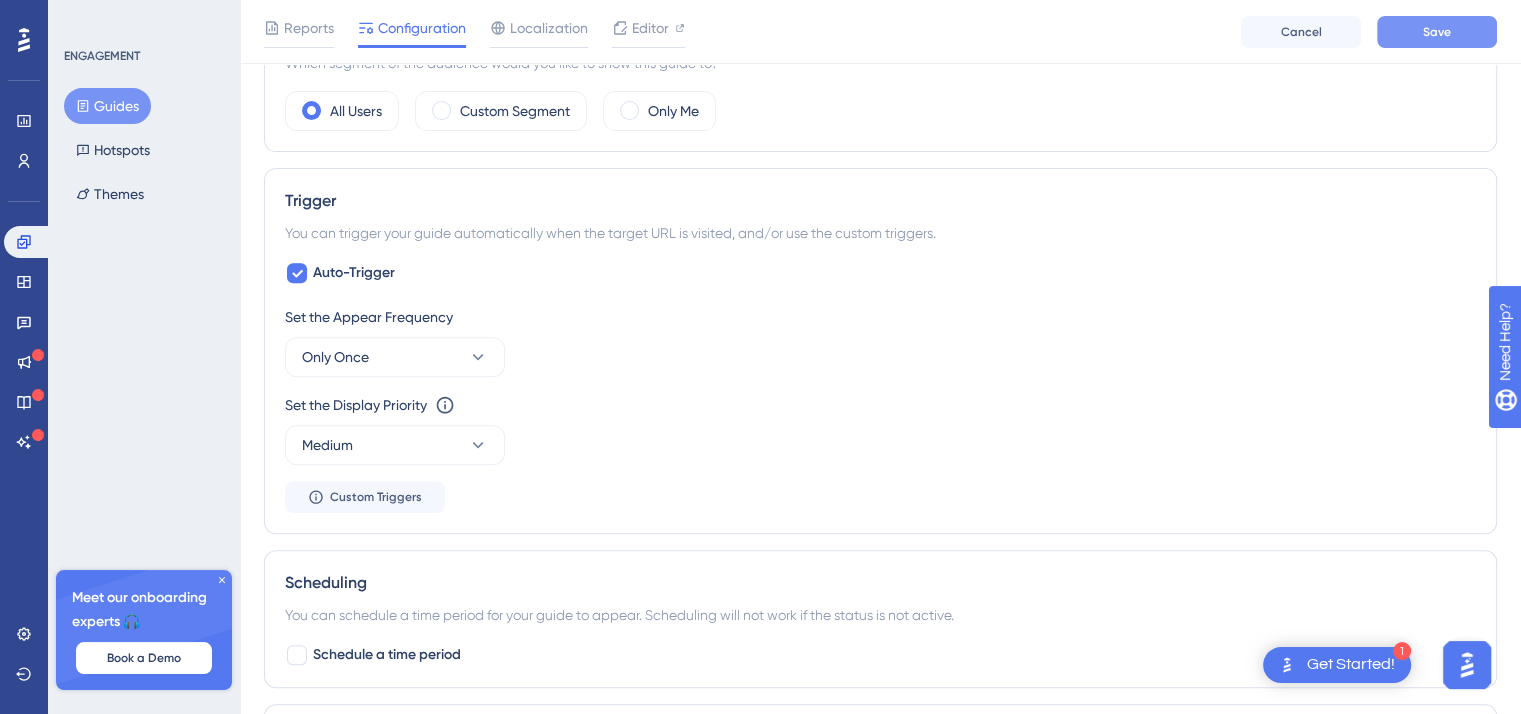 type on "niryat bussness" 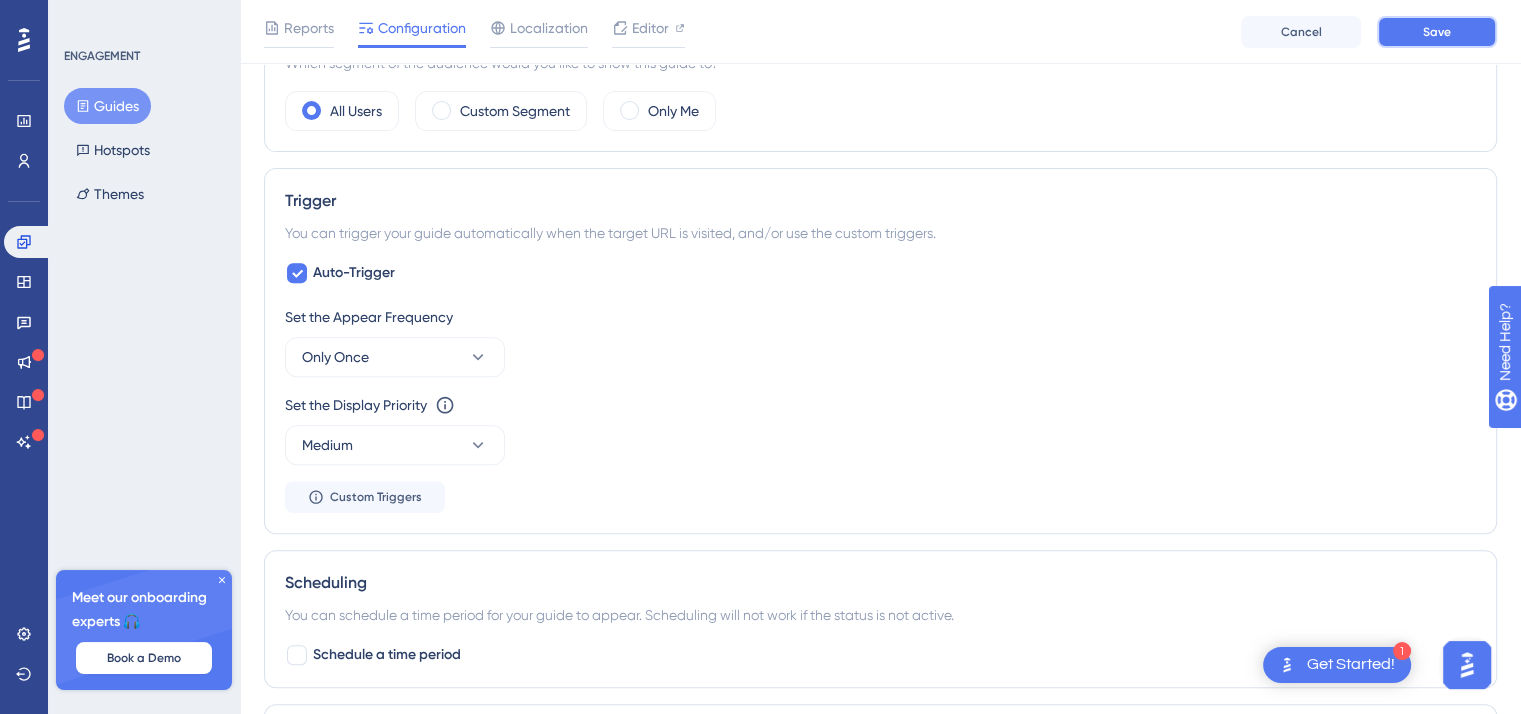 click on "Save" at bounding box center [1437, 32] 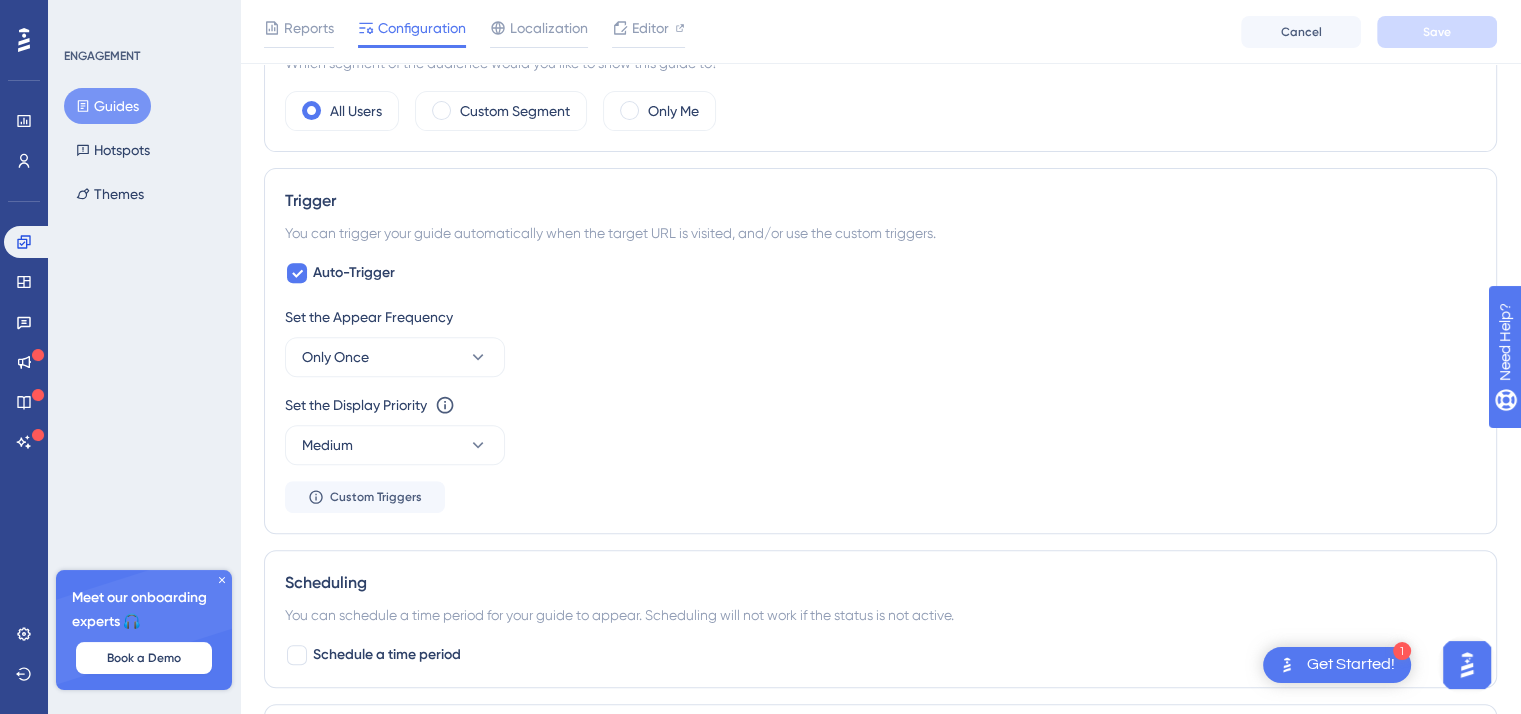 click 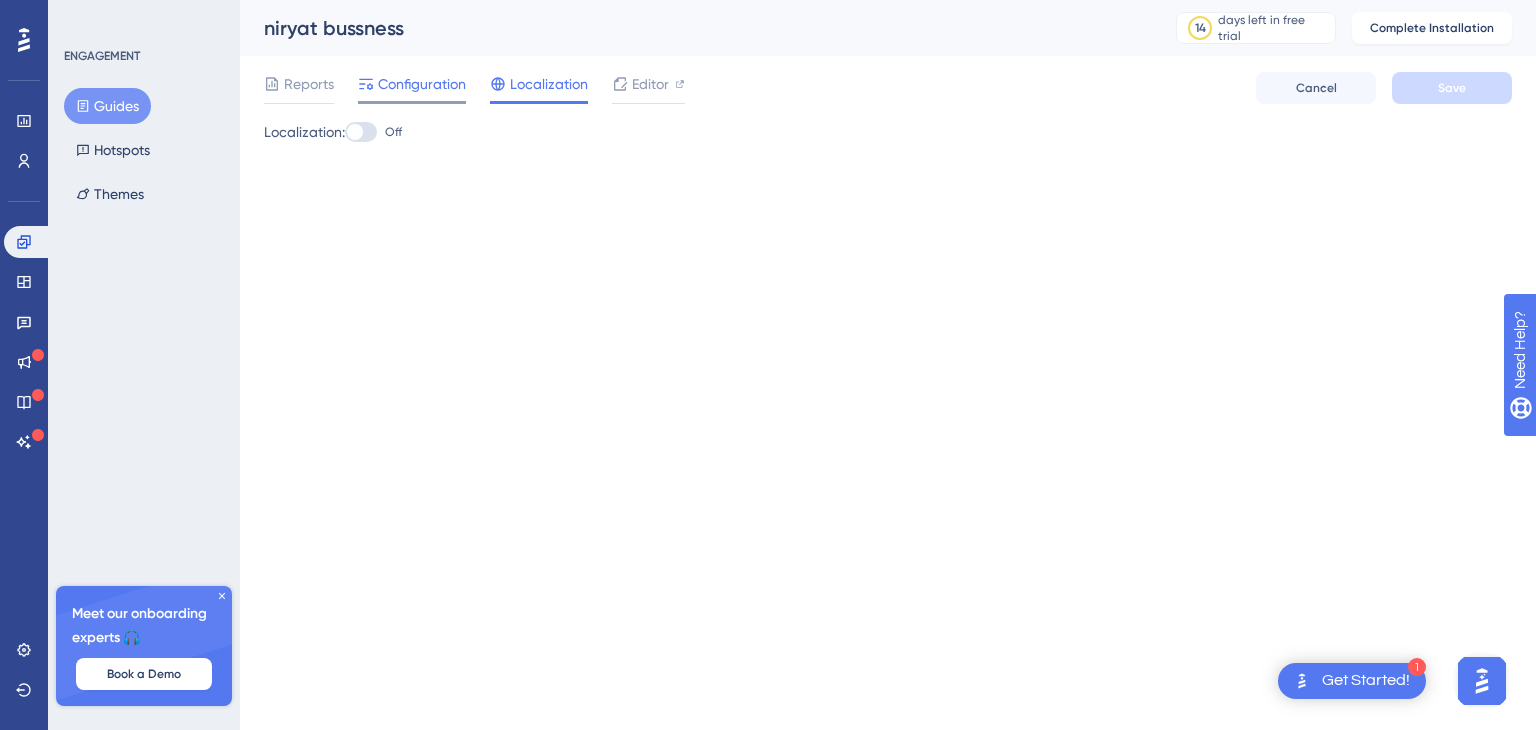 click on "Configuration" at bounding box center [422, 84] 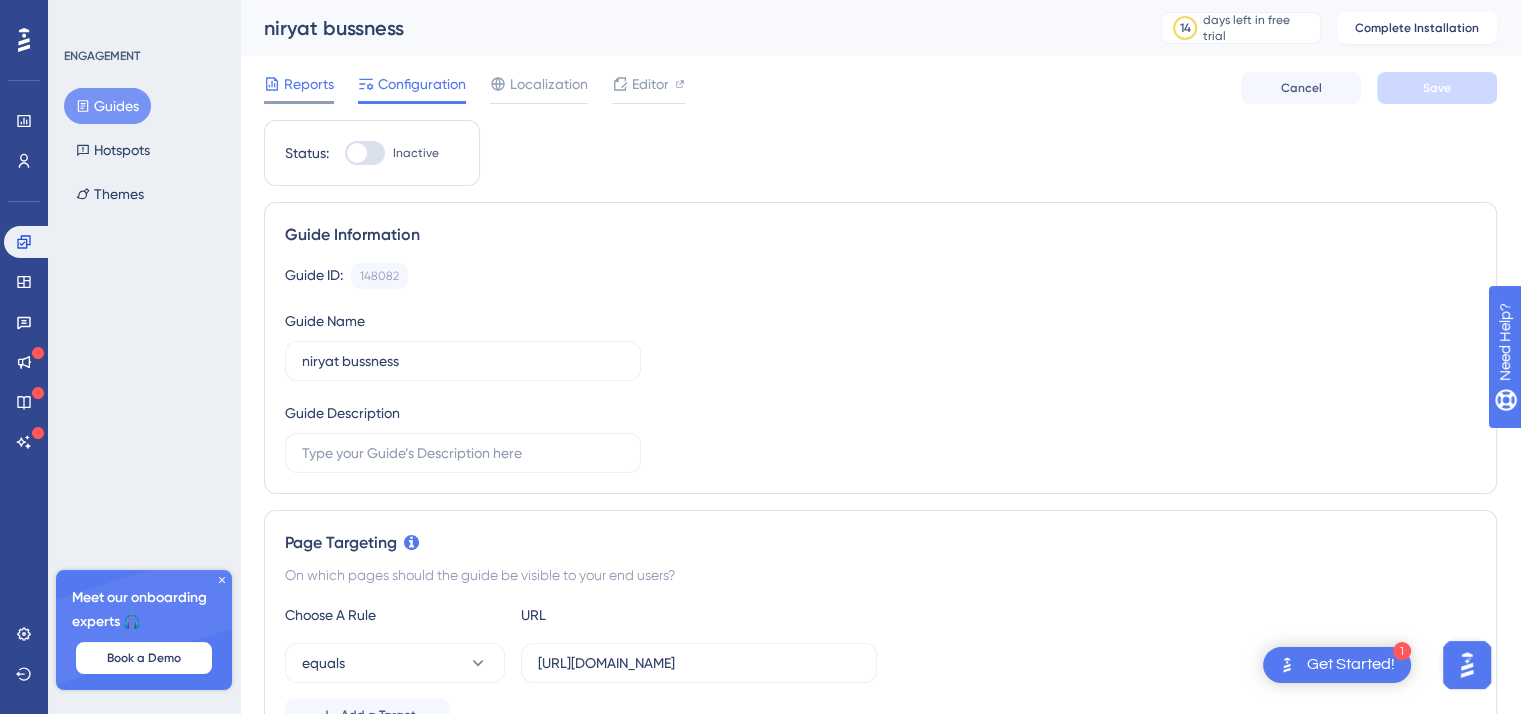 click on "Reports" at bounding box center [309, 84] 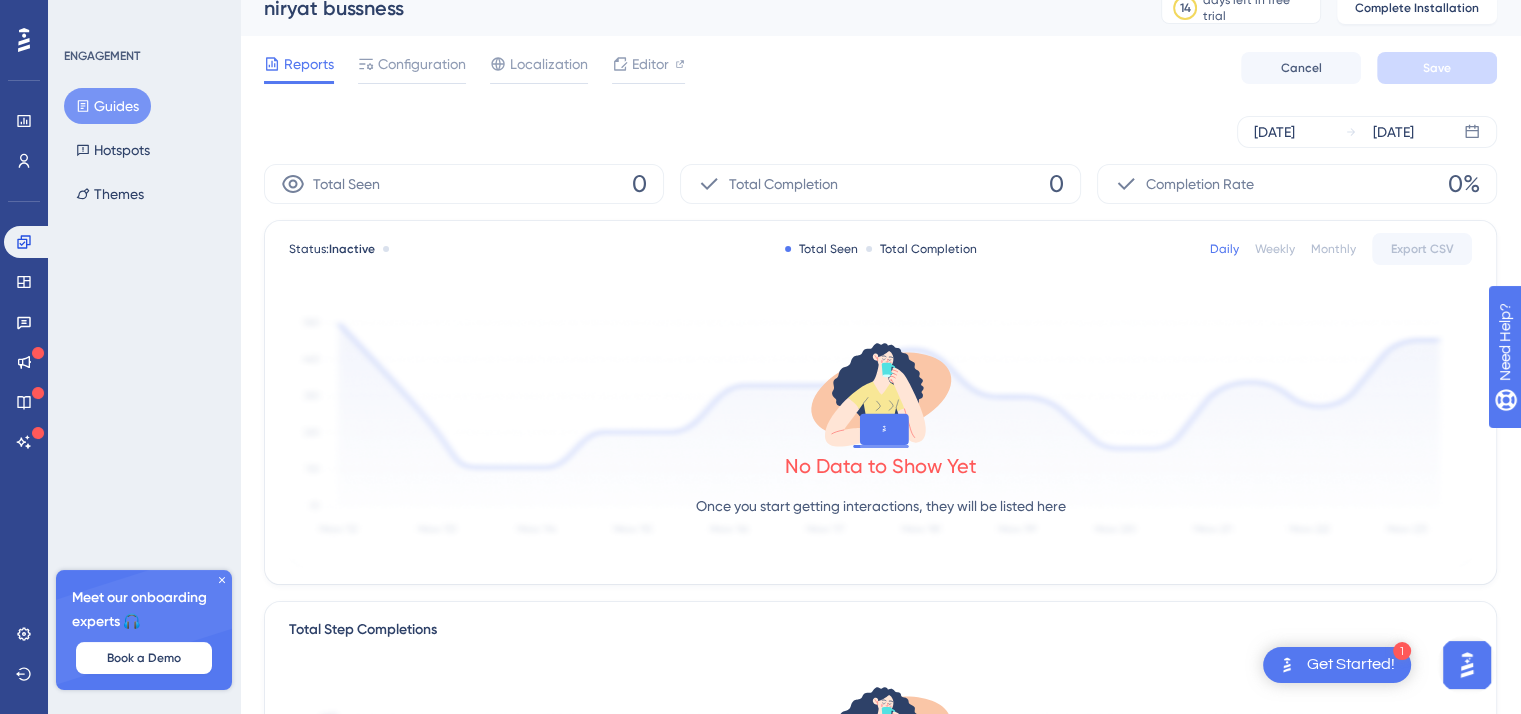 scroll, scrollTop: 0, scrollLeft: 0, axis: both 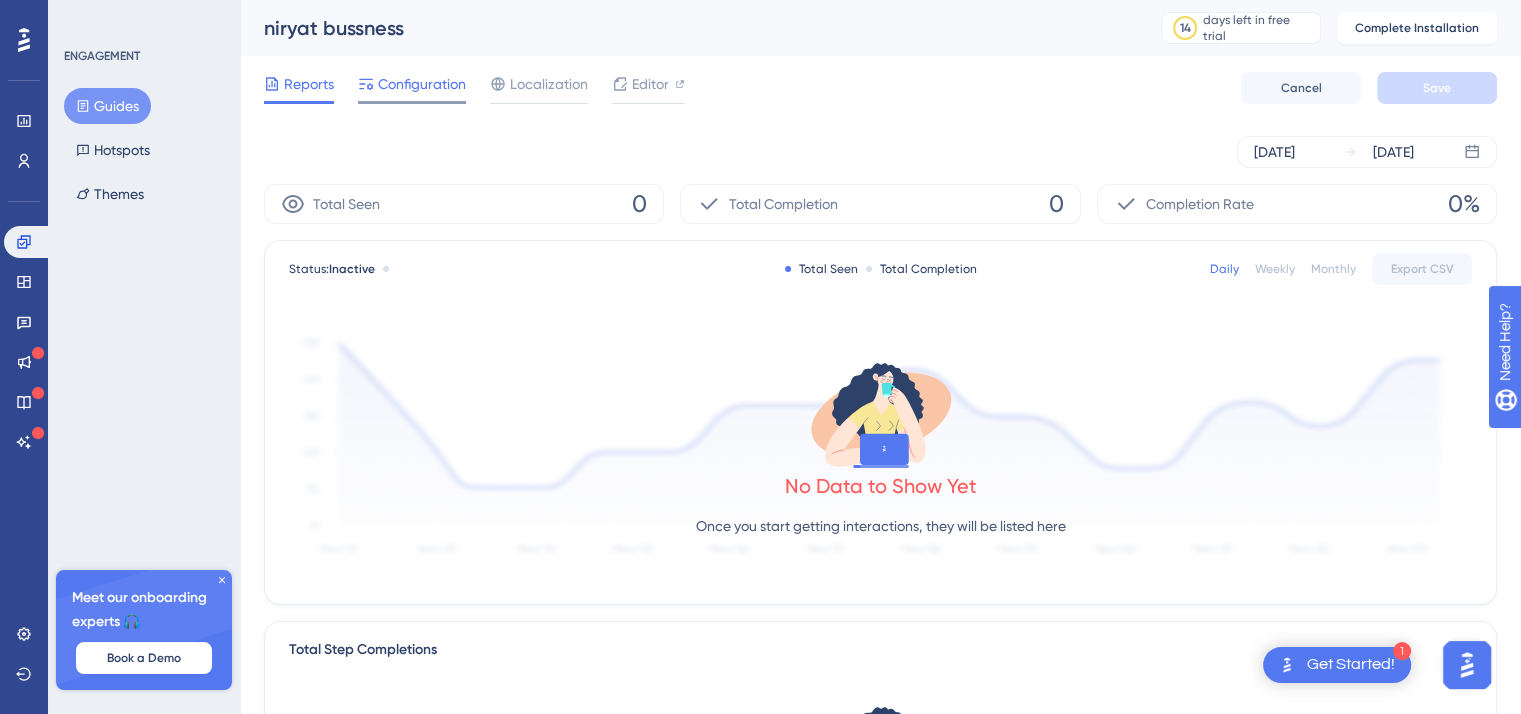 click on "Configuration" at bounding box center (422, 84) 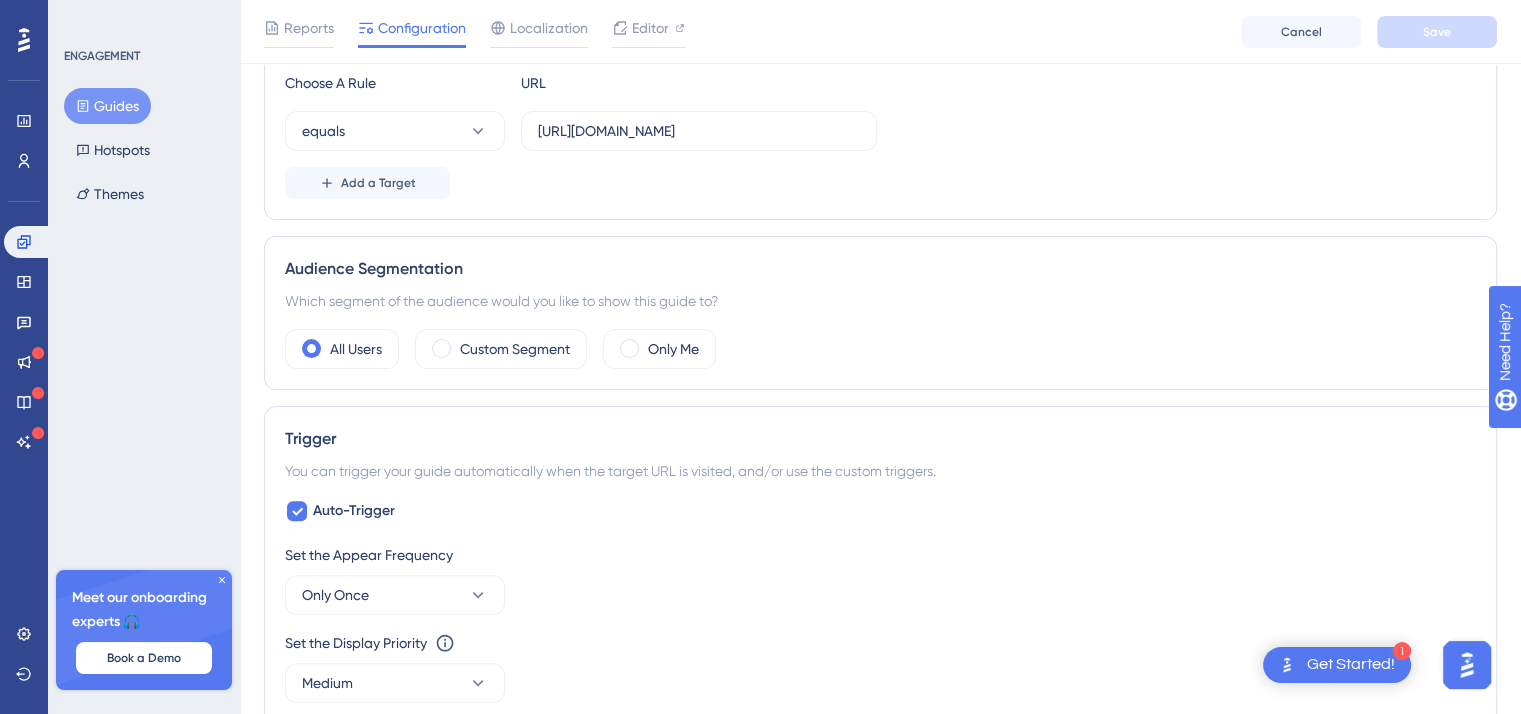 scroll, scrollTop: 544, scrollLeft: 0, axis: vertical 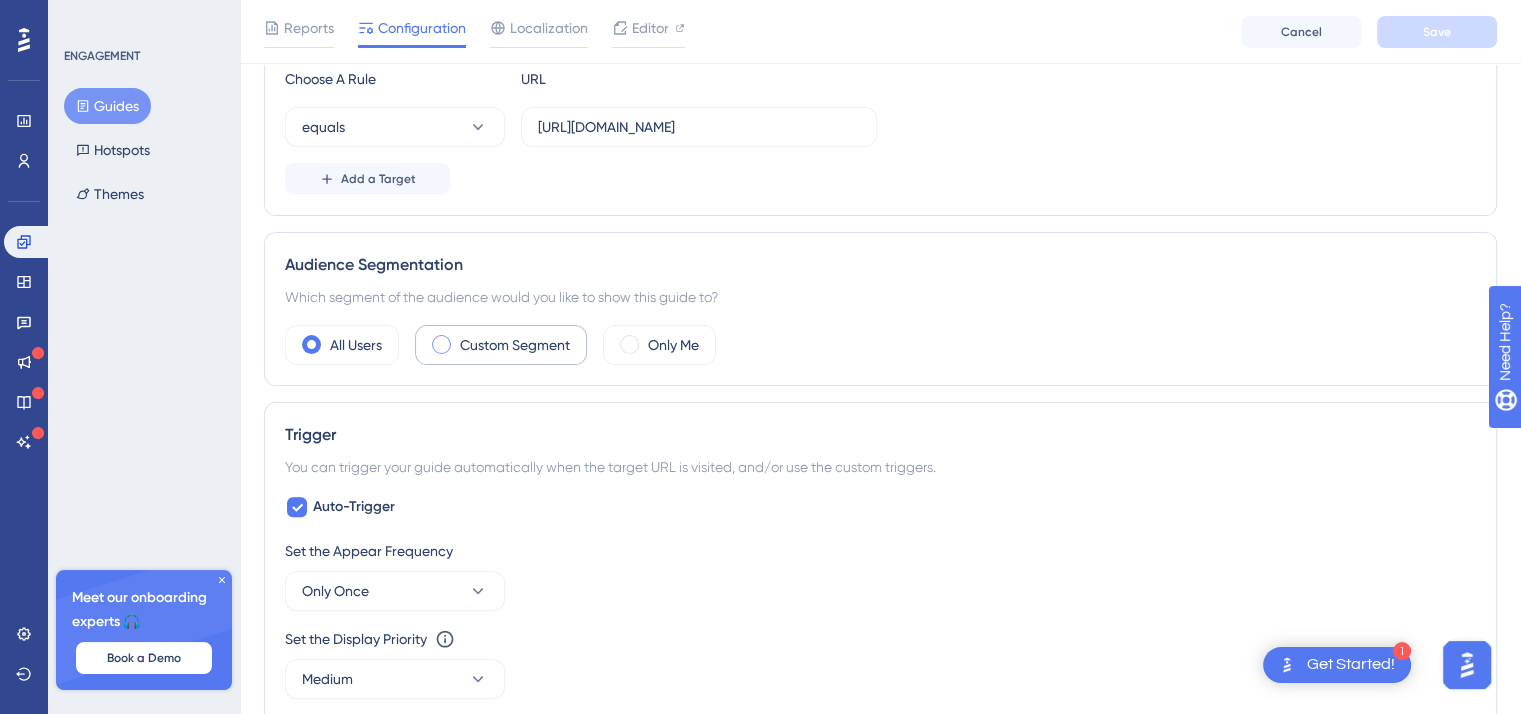 click on "Custom Segment" at bounding box center (515, 345) 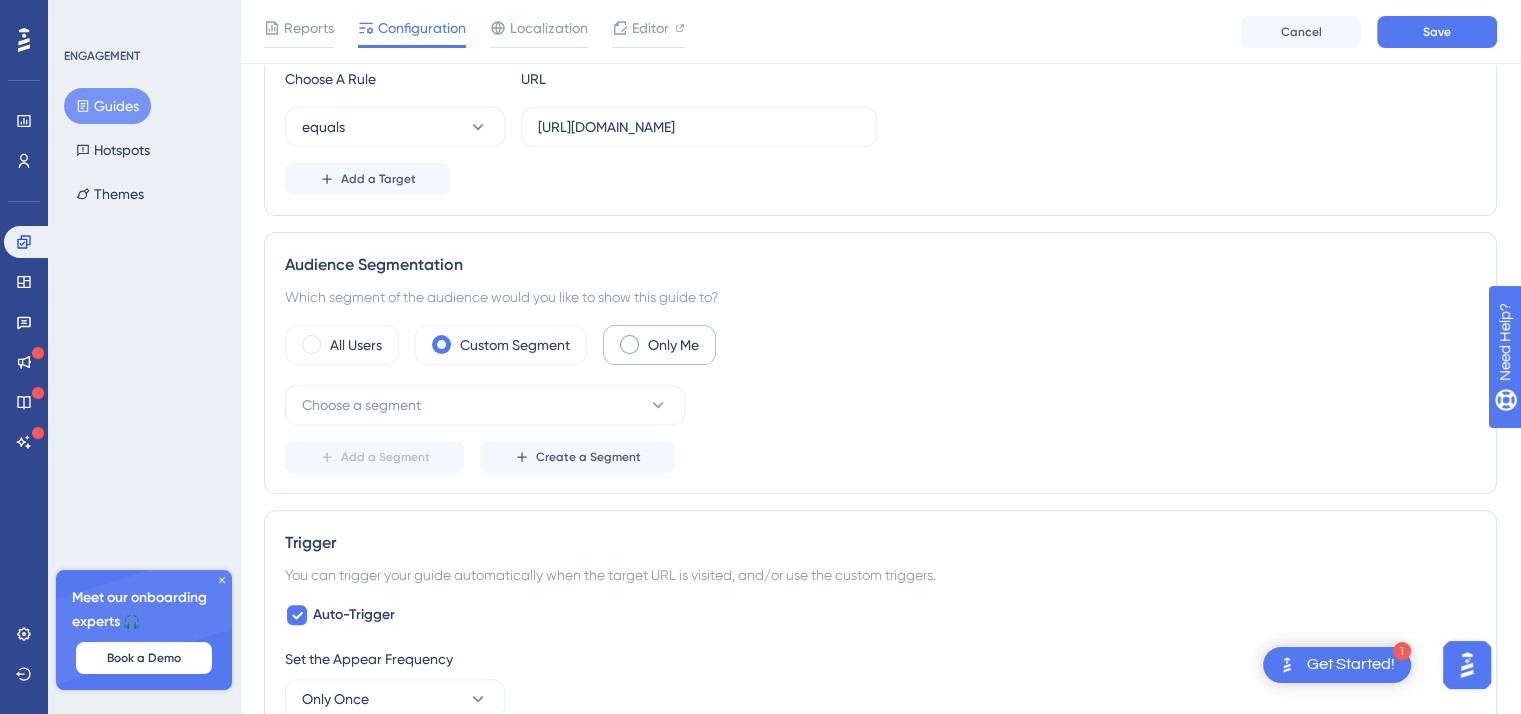 click on "Only Me" at bounding box center [673, 345] 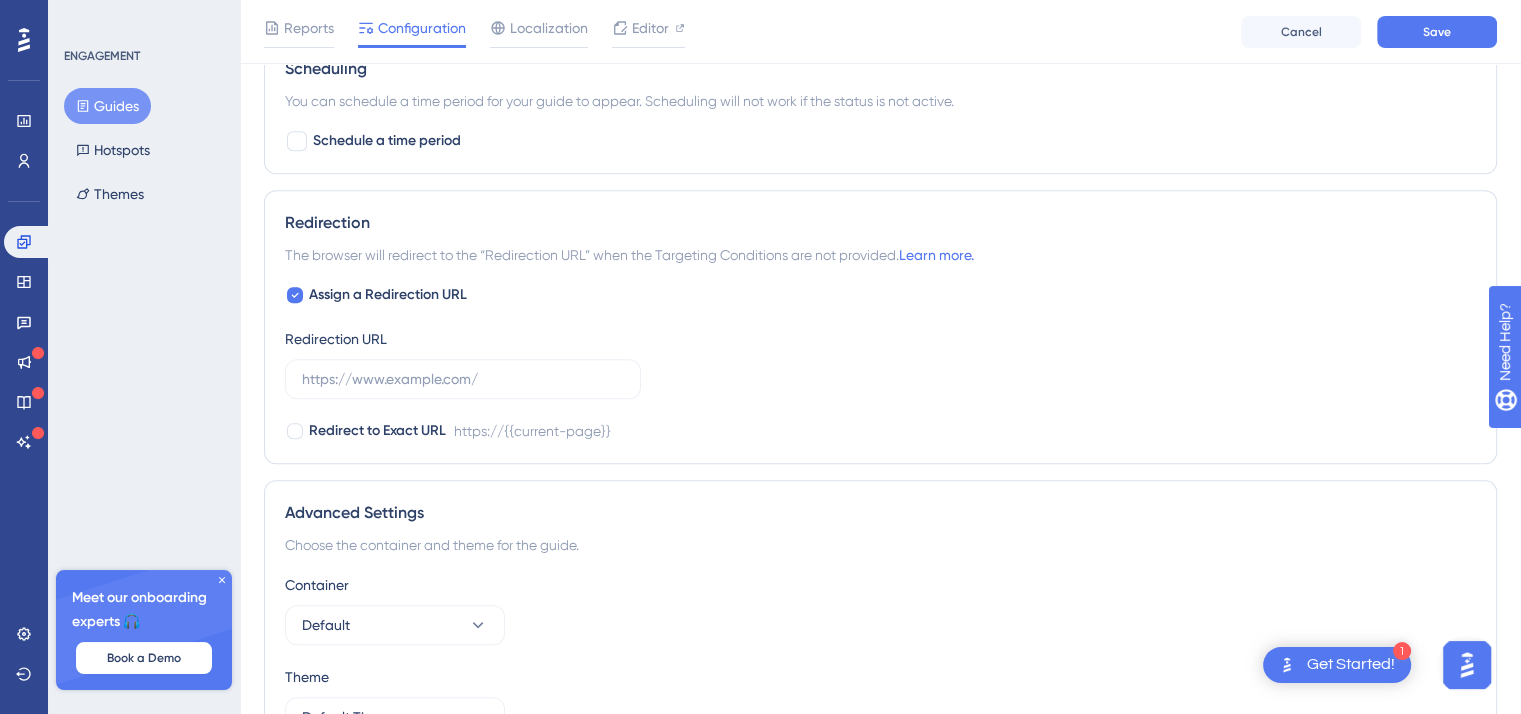 scroll, scrollTop: 1452, scrollLeft: 0, axis: vertical 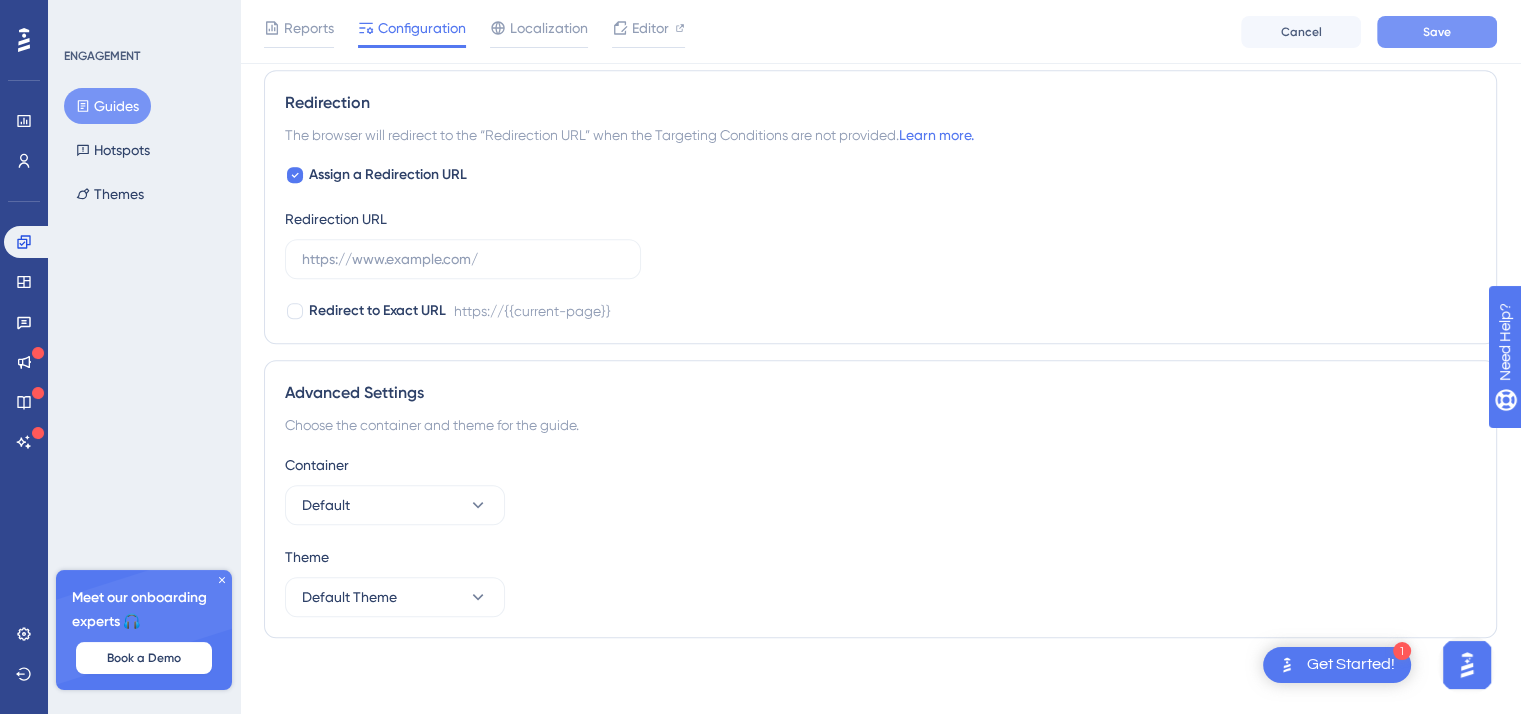 click on "Save" at bounding box center [1437, 32] 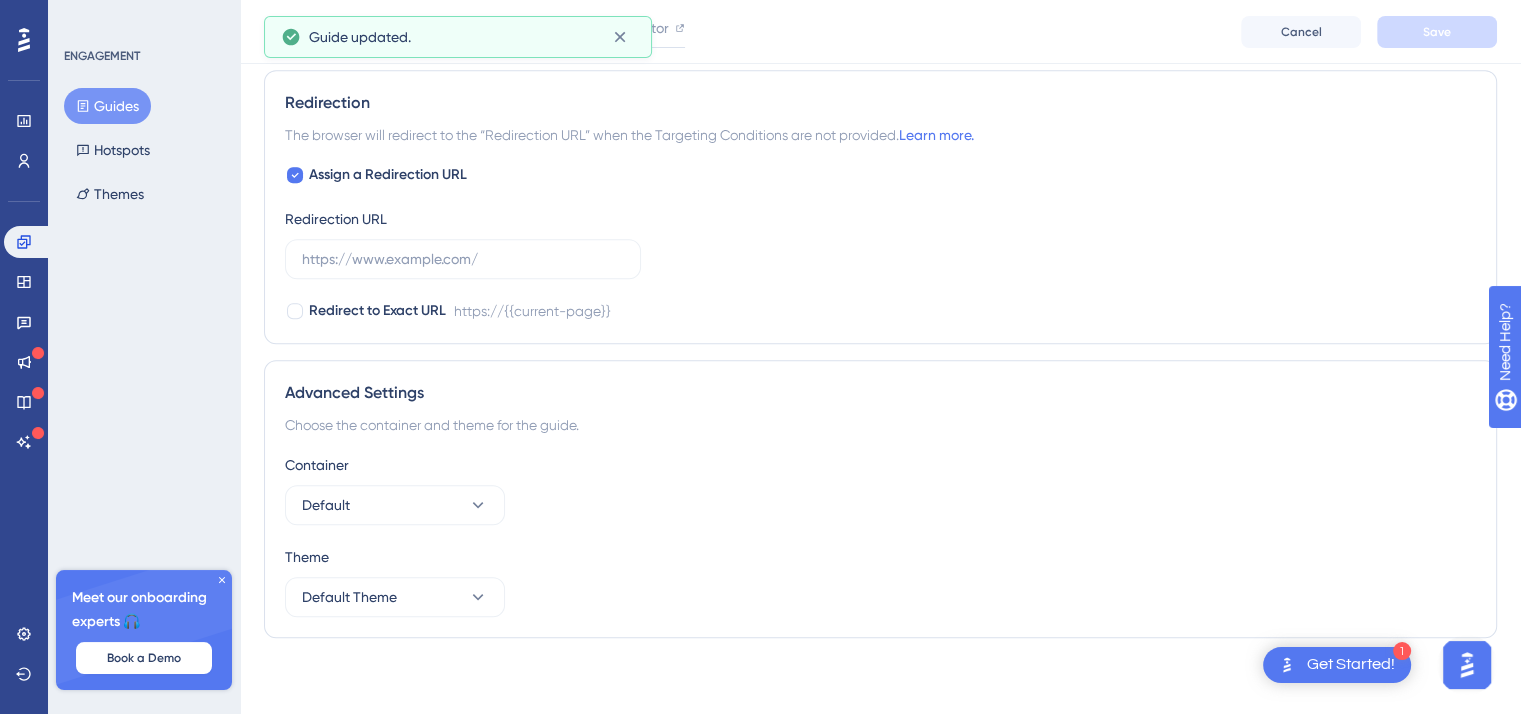 click on "Guide updated." at bounding box center (452, 37) 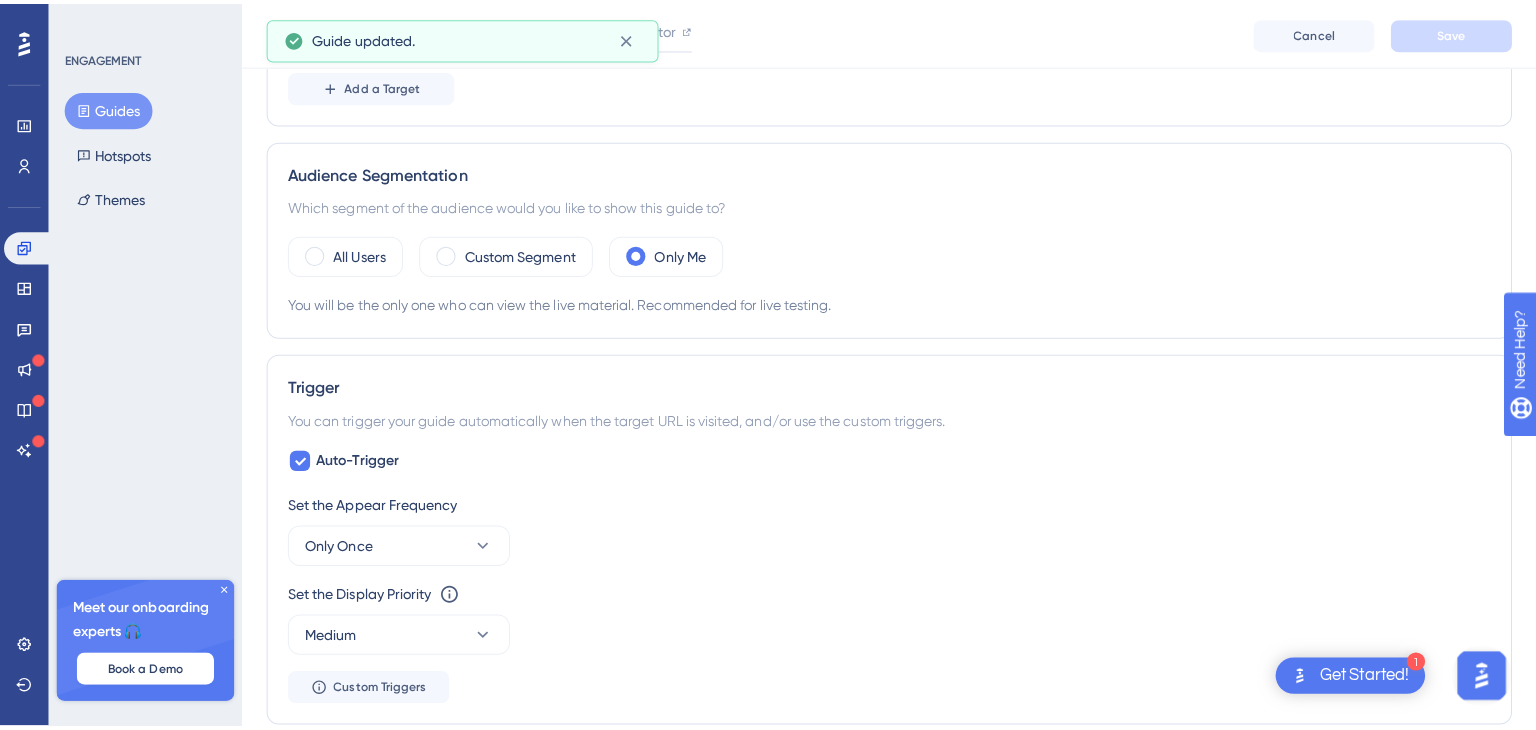 scroll, scrollTop: 0, scrollLeft: 0, axis: both 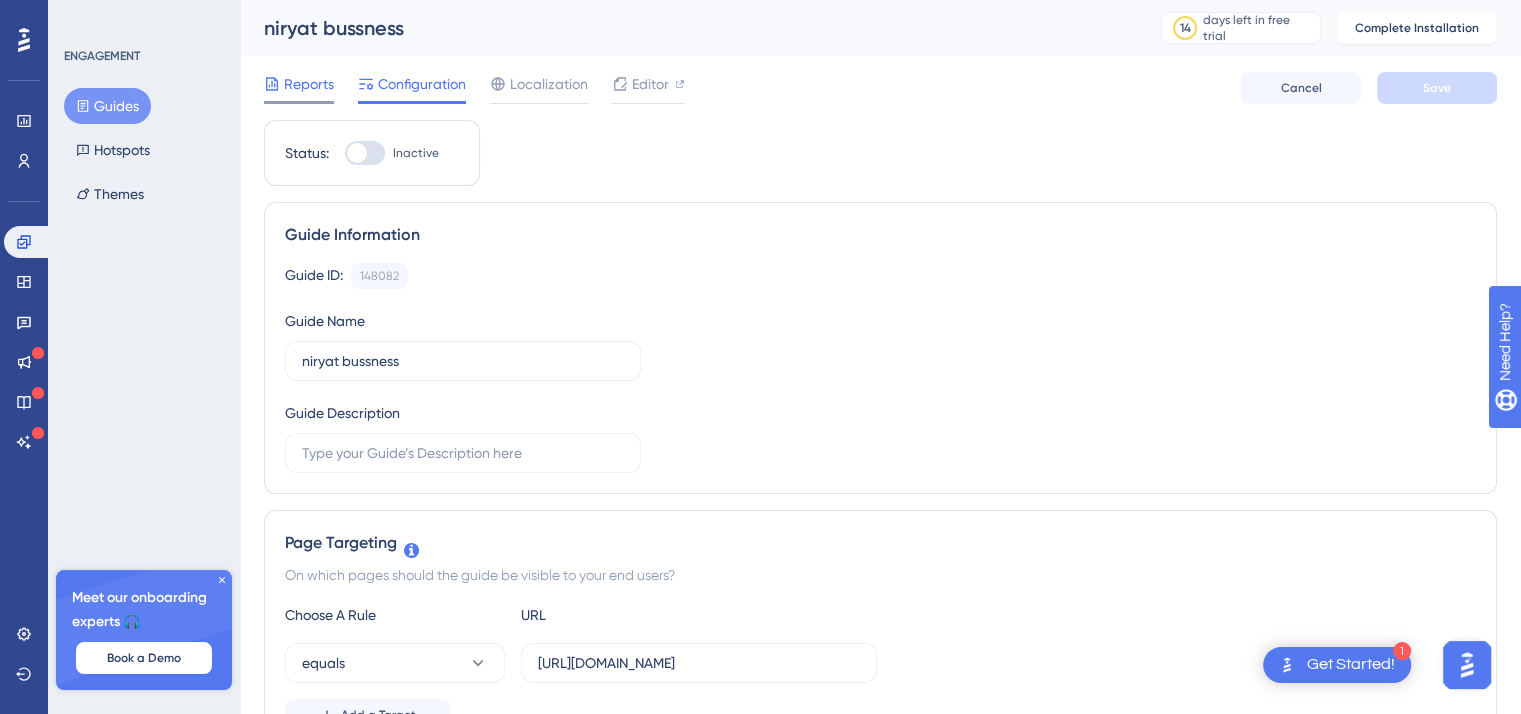 click on "Reports" at bounding box center (309, 84) 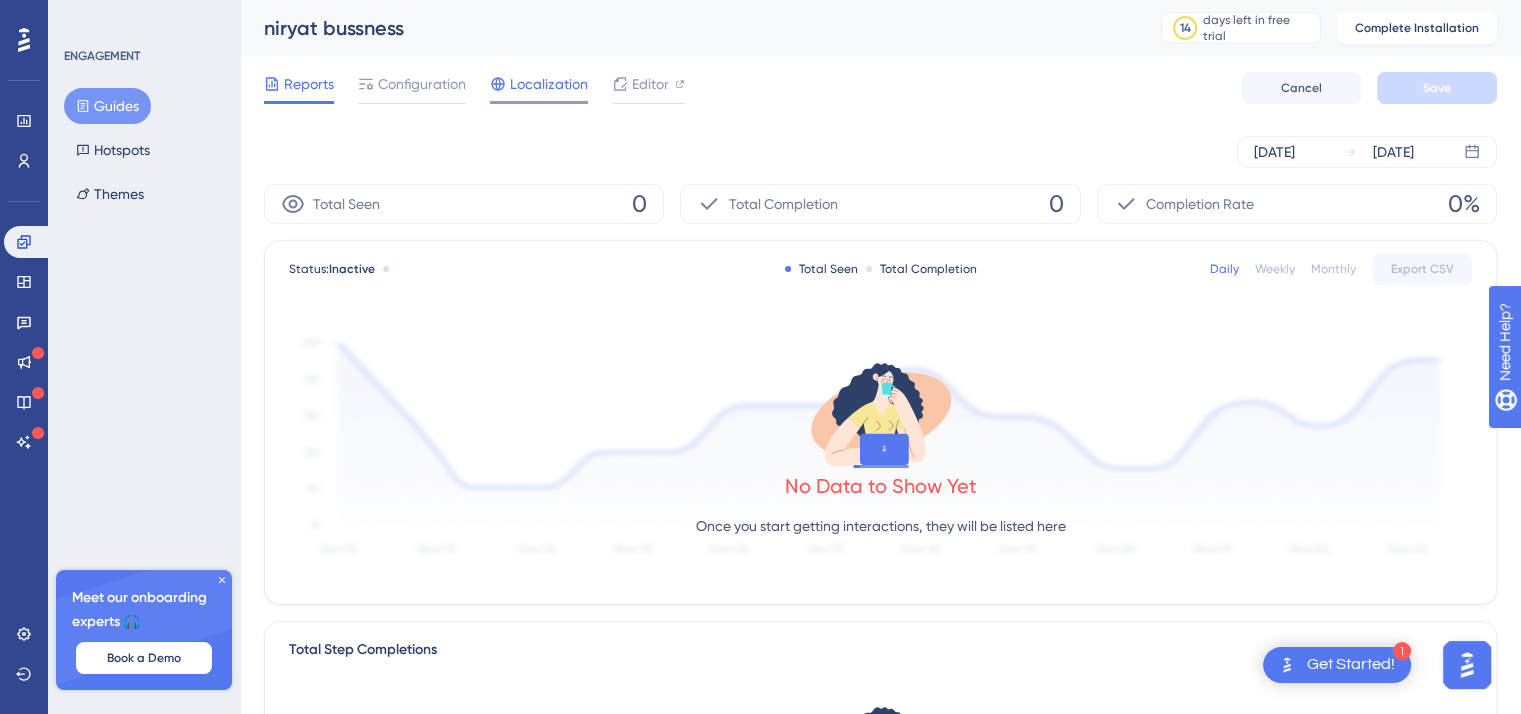 click on "Localization" at bounding box center (539, 88) 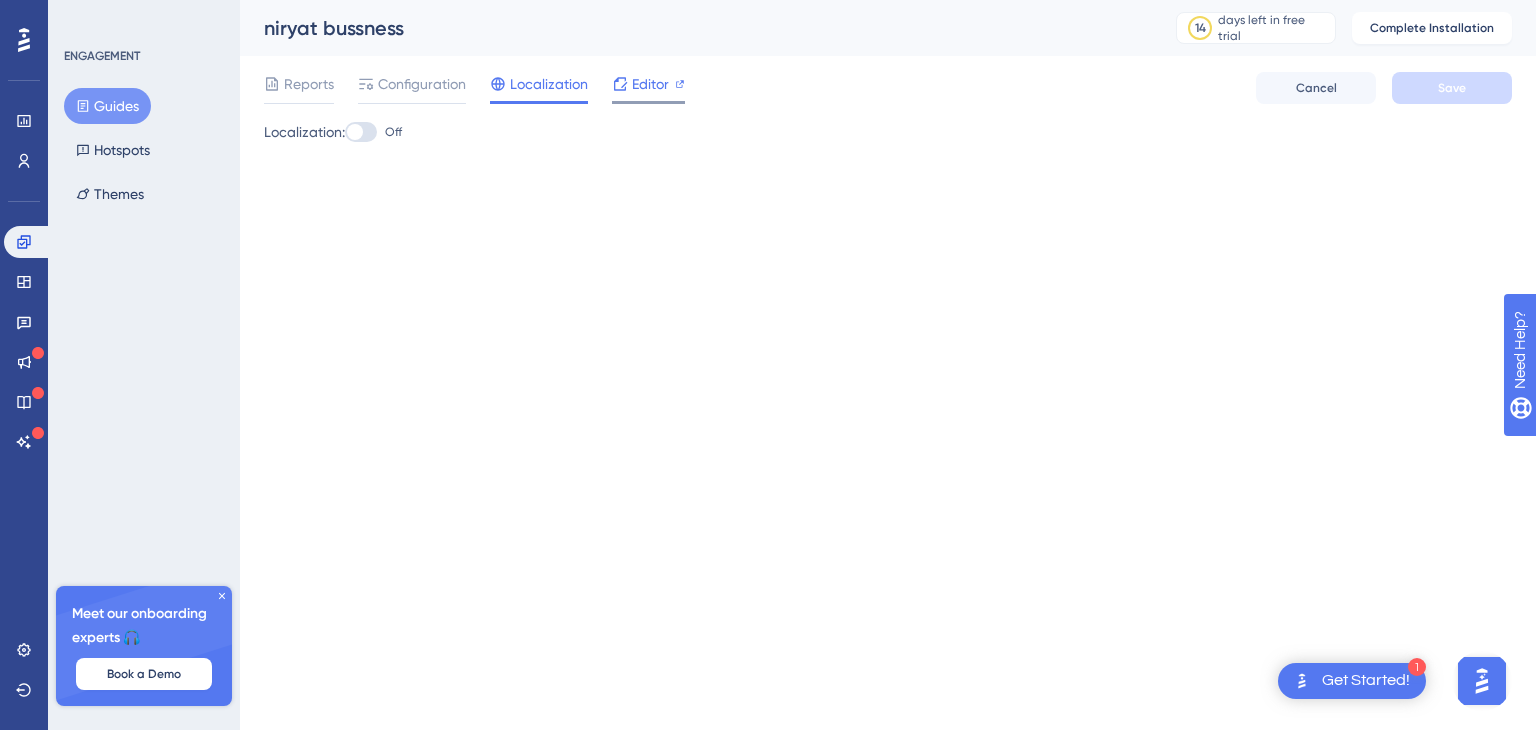 click on "Editor" at bounding box center (650, 84) 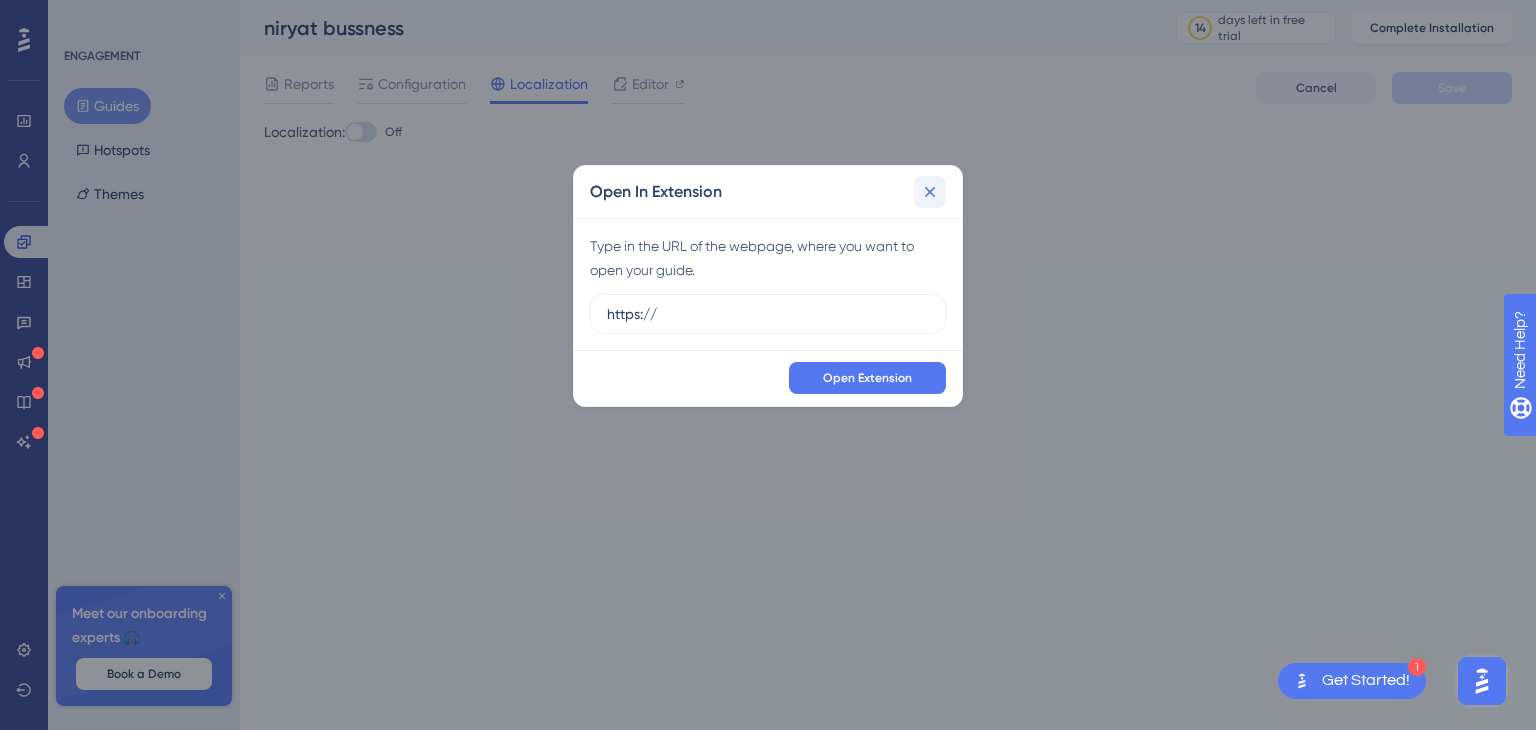 click at bounding box center [930, 192] 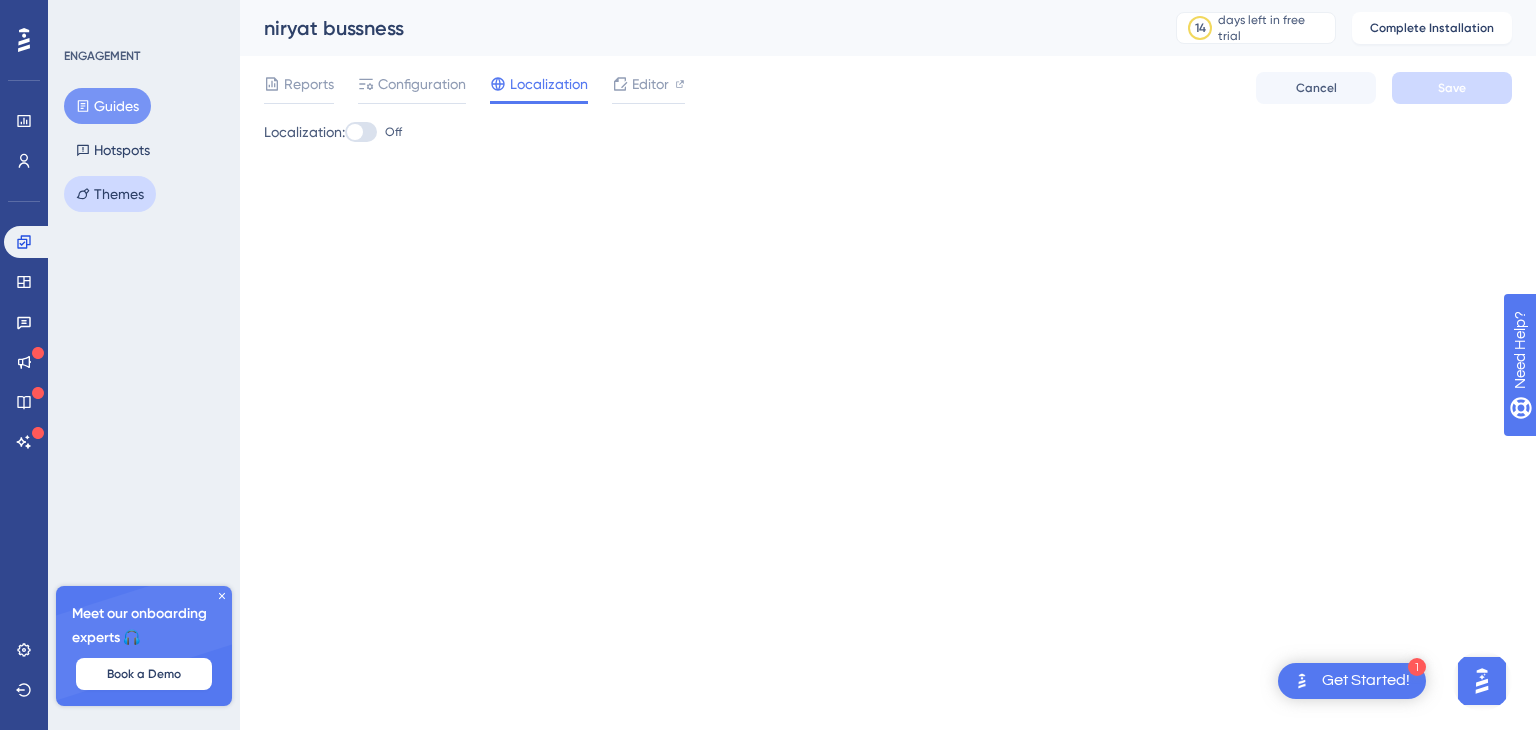 click on "Themes" at bounding box center (110, 194) 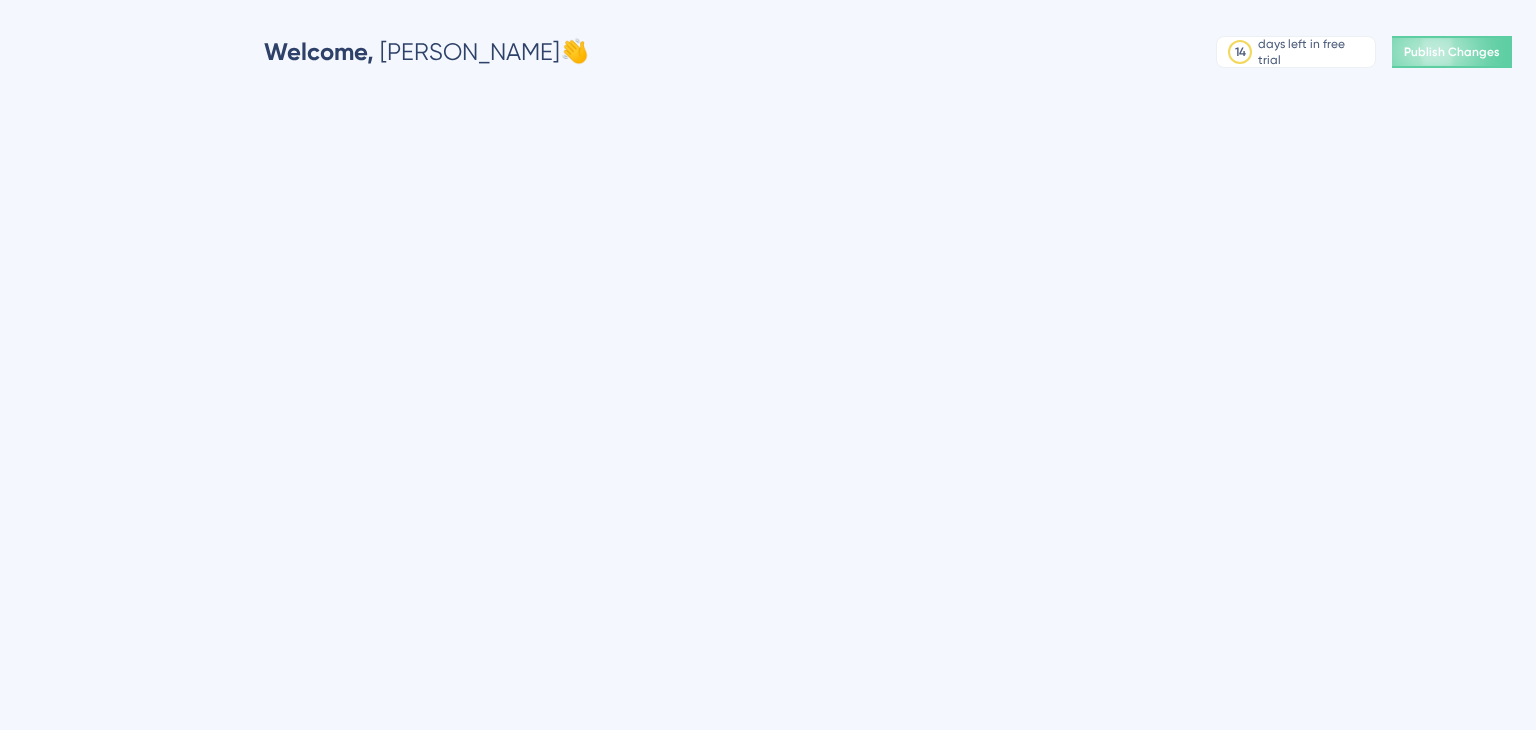 scroll, scrollTop: 0, scrollLeft: 0, axis: both 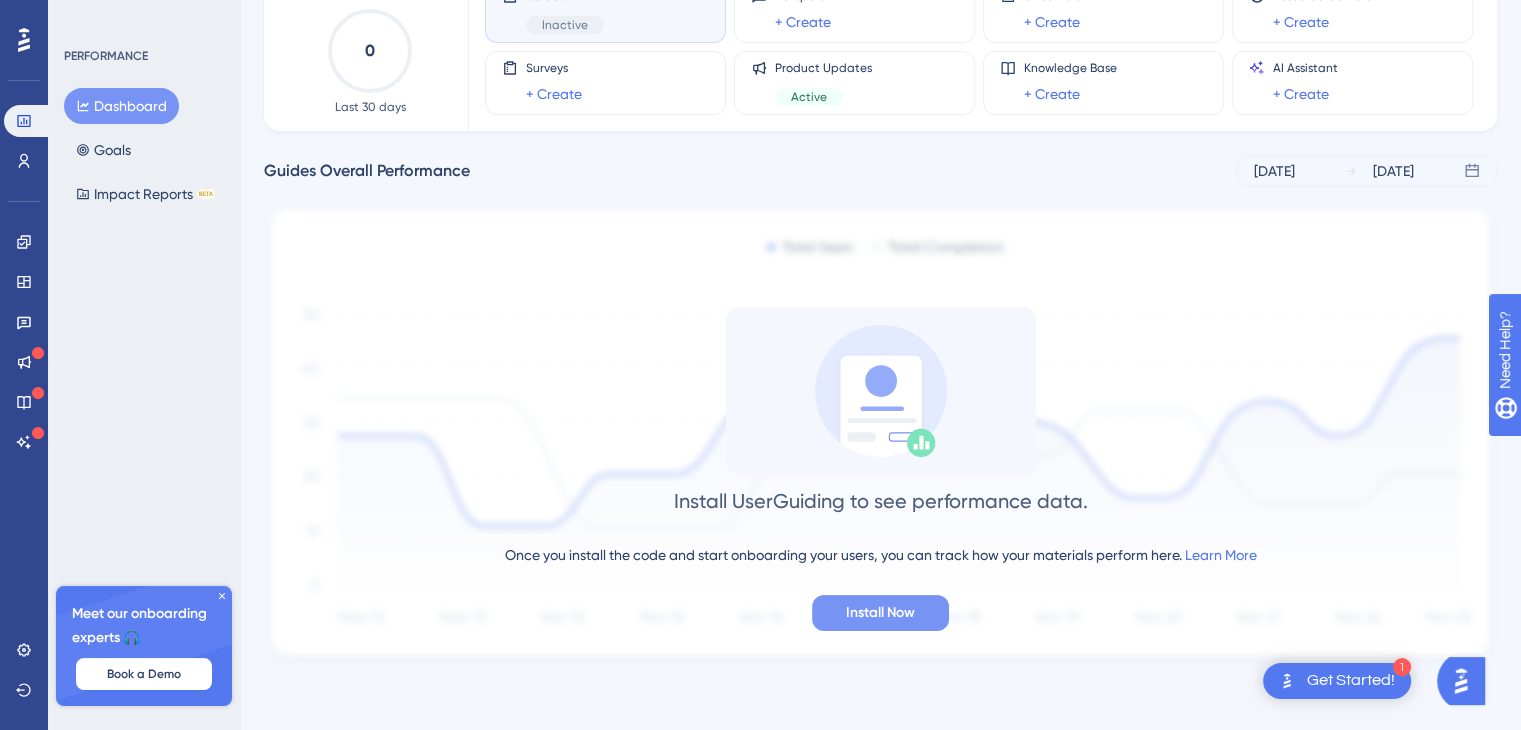 click on "Install Now" at bounding box center (880, 613) 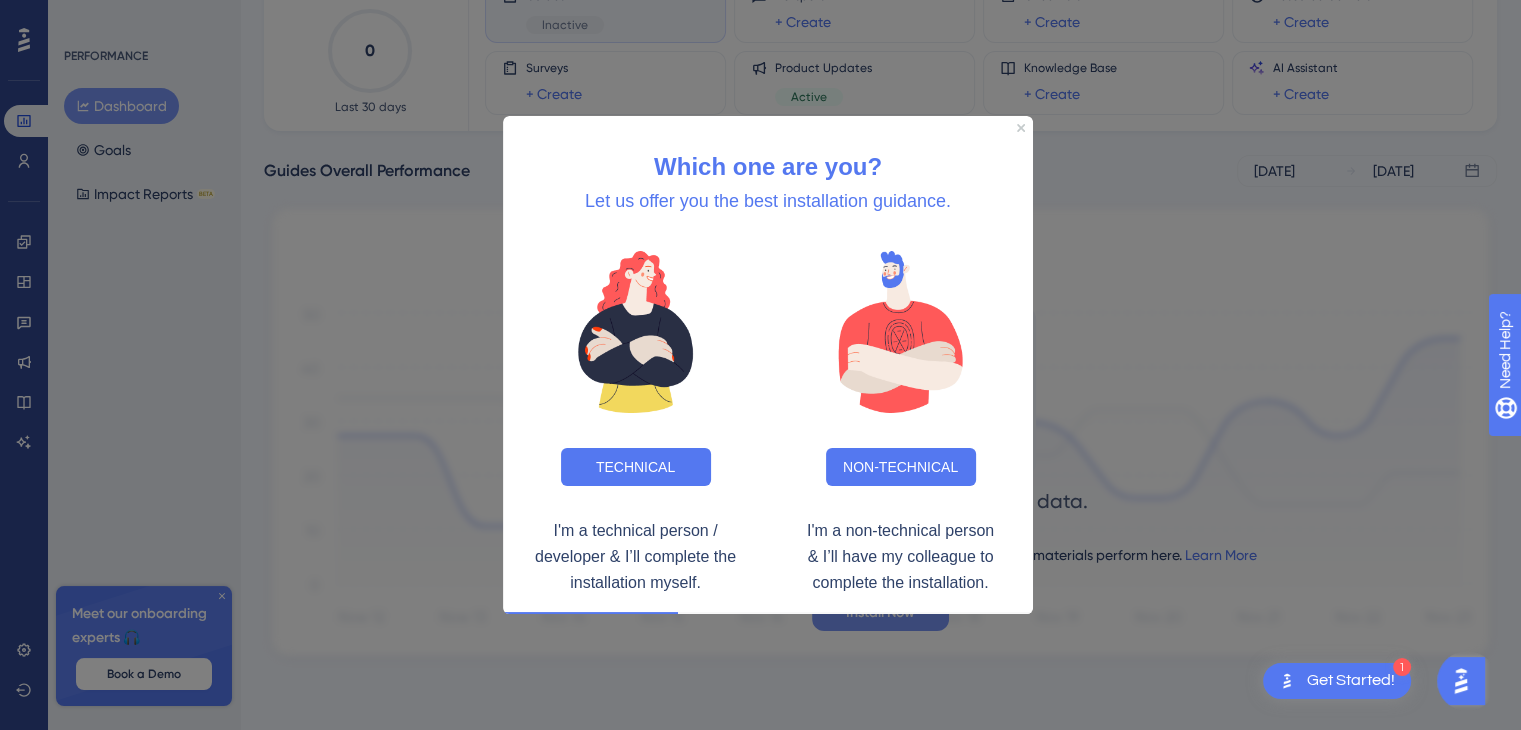 scroll, scrollTop: 0, scrollLeft: 0, axis: both 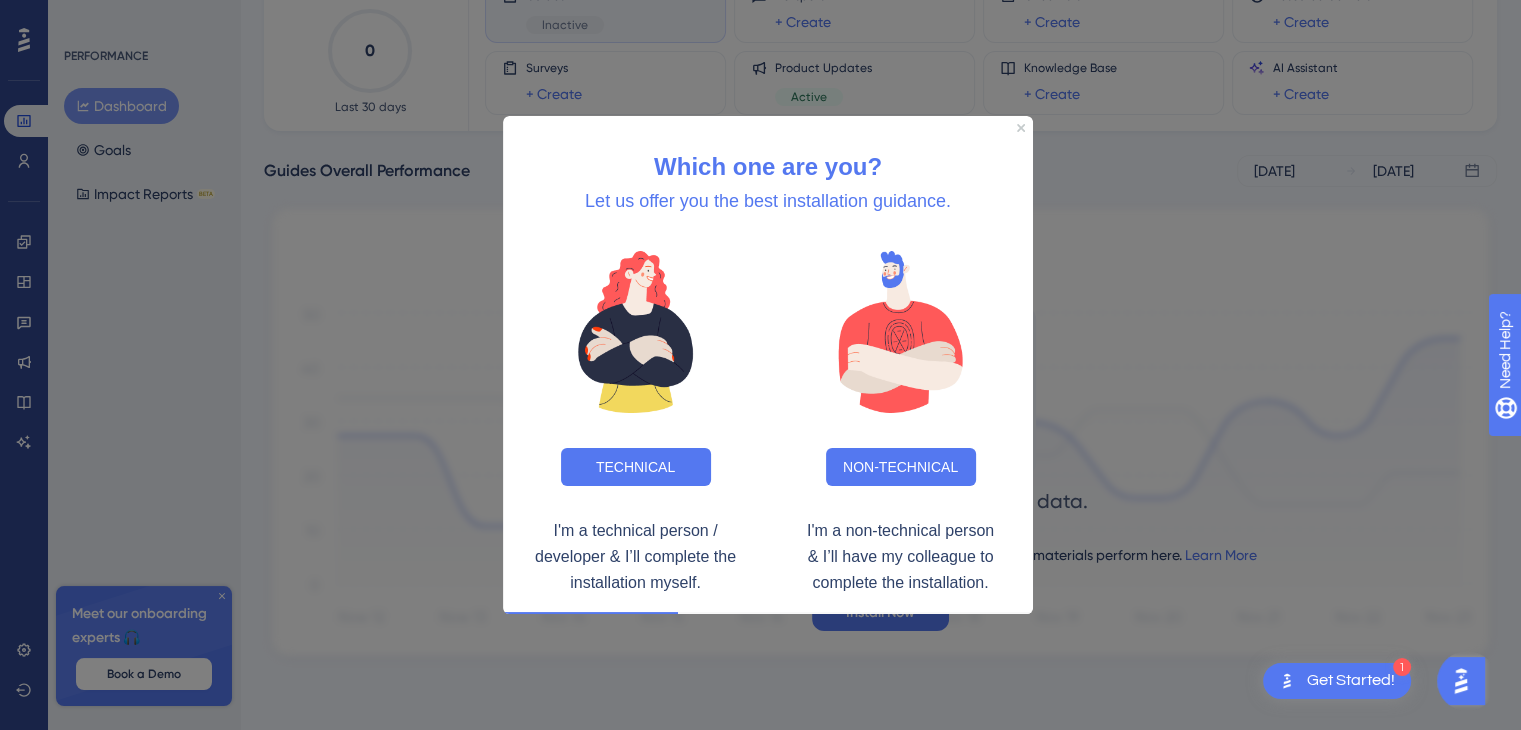 click on "& I’ll have my colleague to complete the installation." at bounding box center (900, 569) 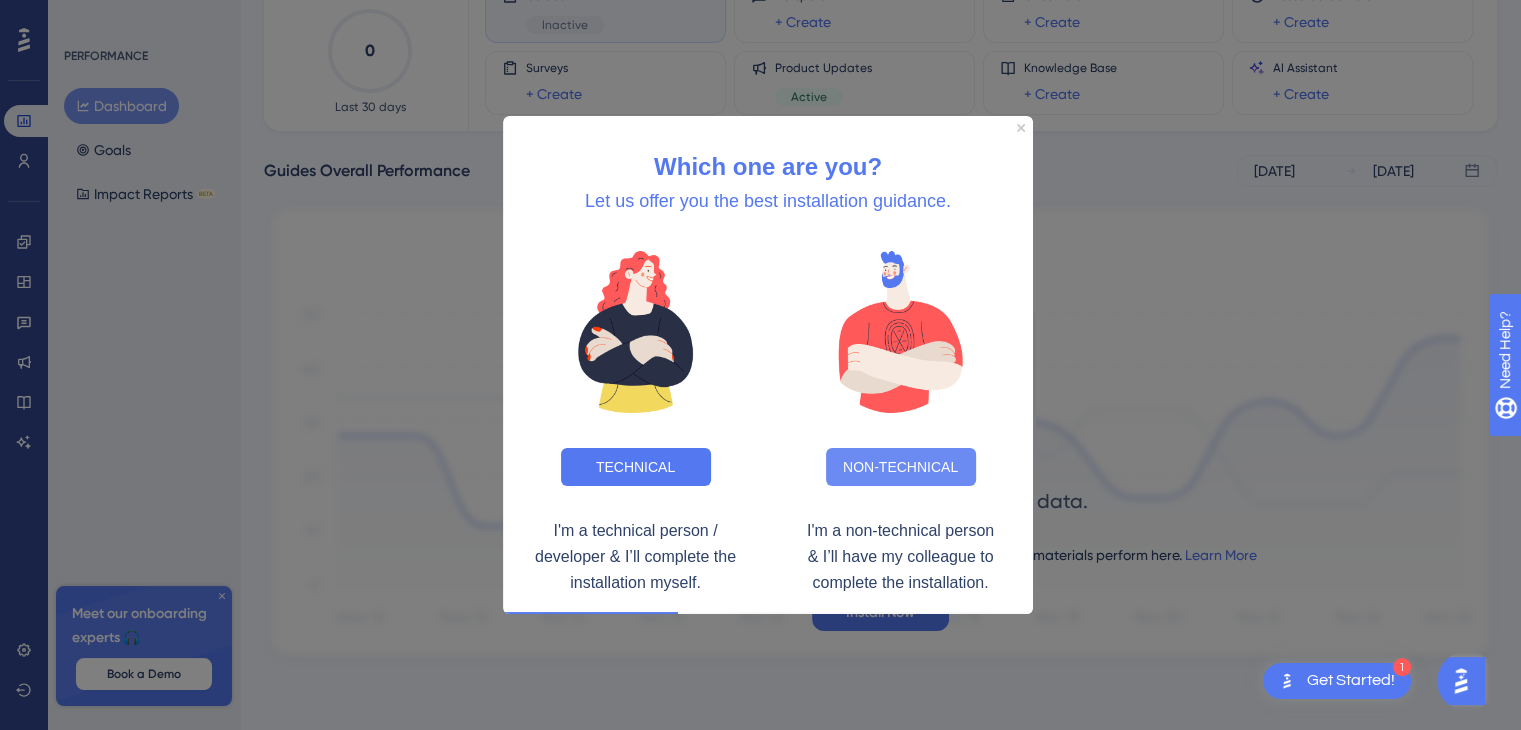 click on "NON-TECHNICAL" at bounding box center (901, 466) 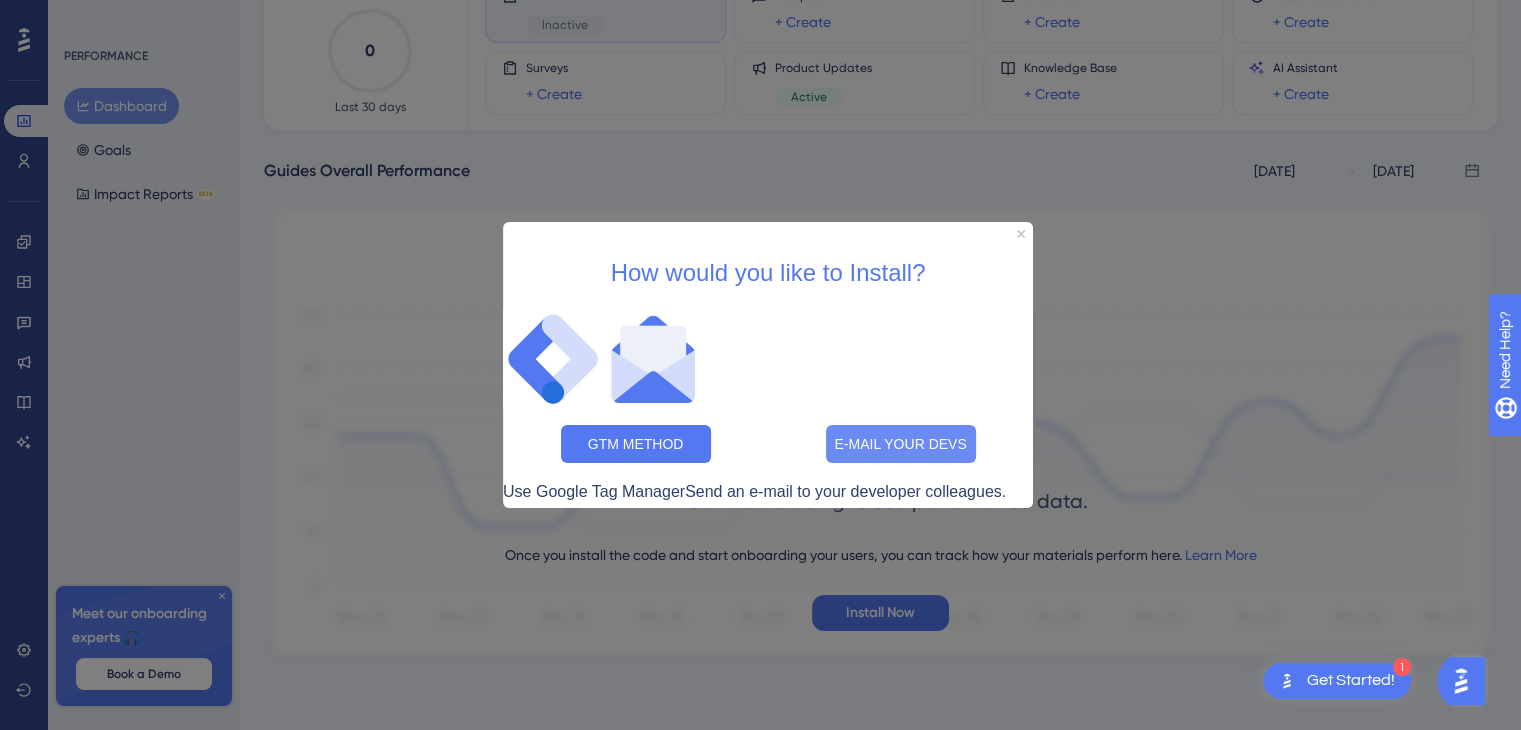click on "E-MAIL YOUR DEVS" at bounding box center [901, 444] 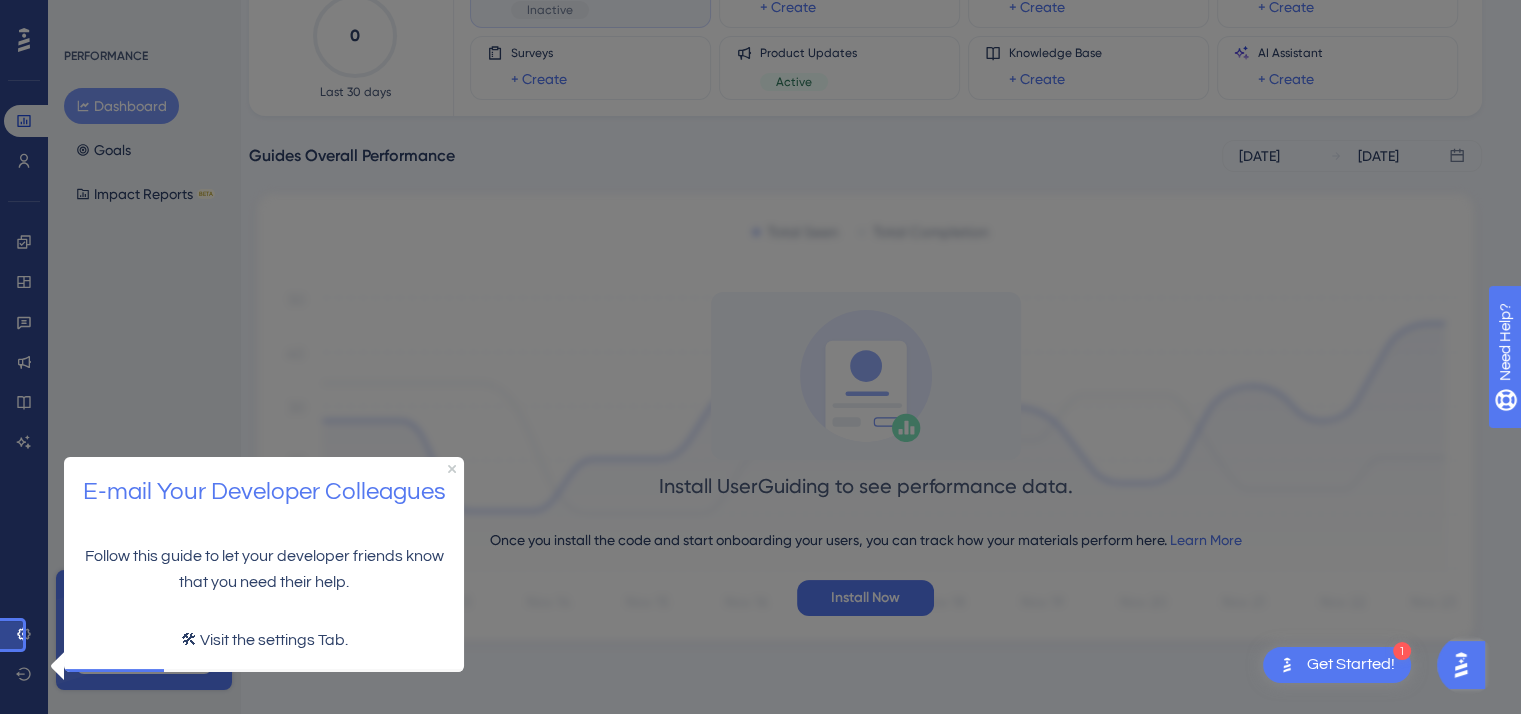 scroll, scrollTop: 164, scrollLeft: 0, axis: vertical 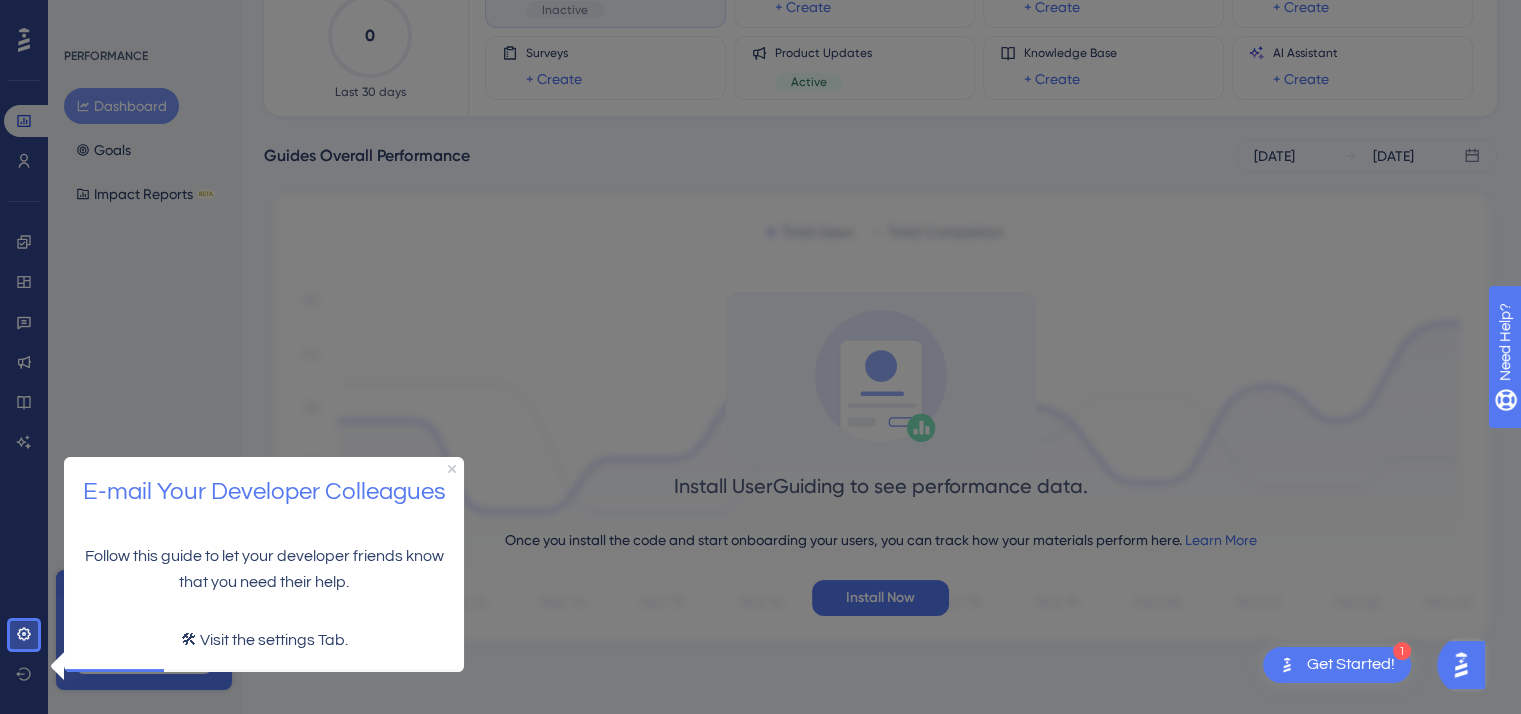 click on "🛠 Visit the settings Tab." at bounding box center (264, 640) 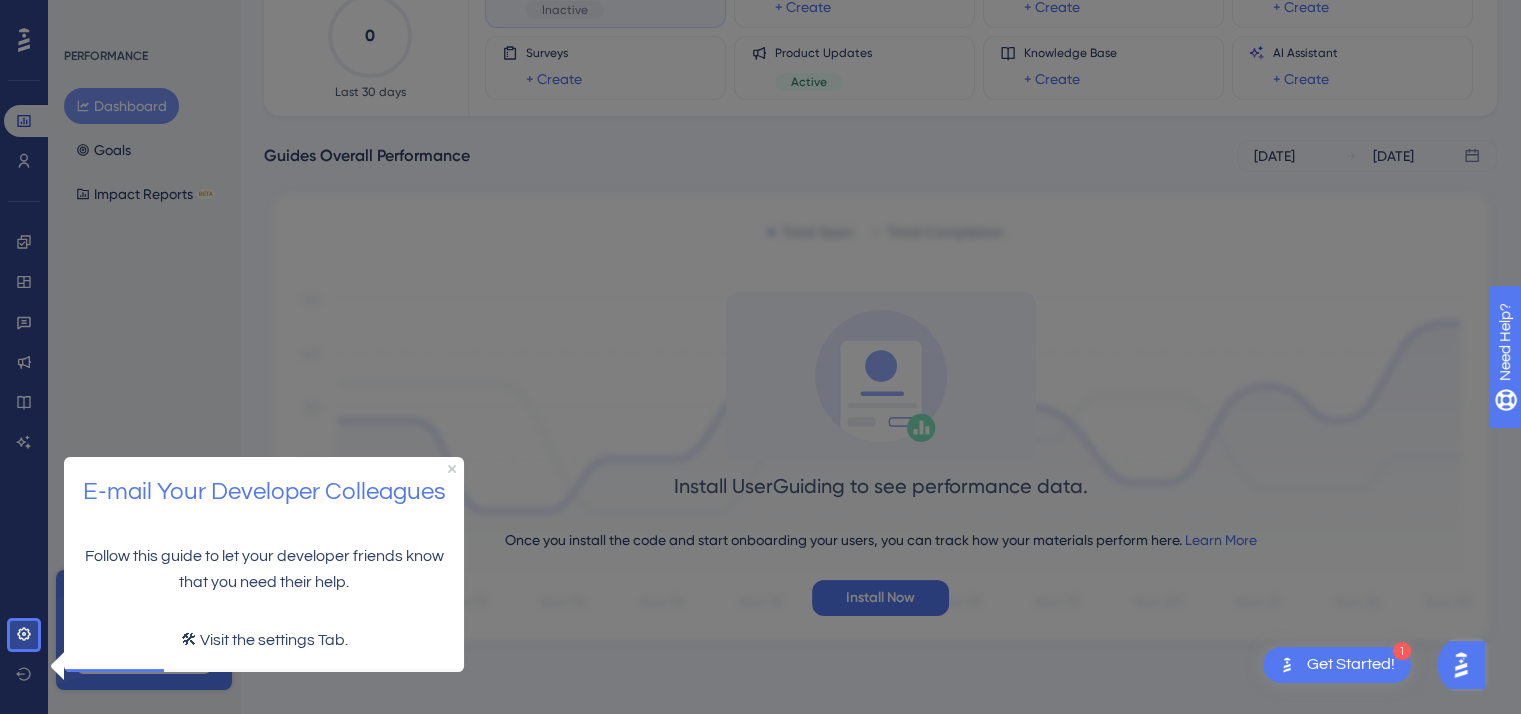 click on "E-mail Your Developer Colleagues" at bounding box center [264, 491] 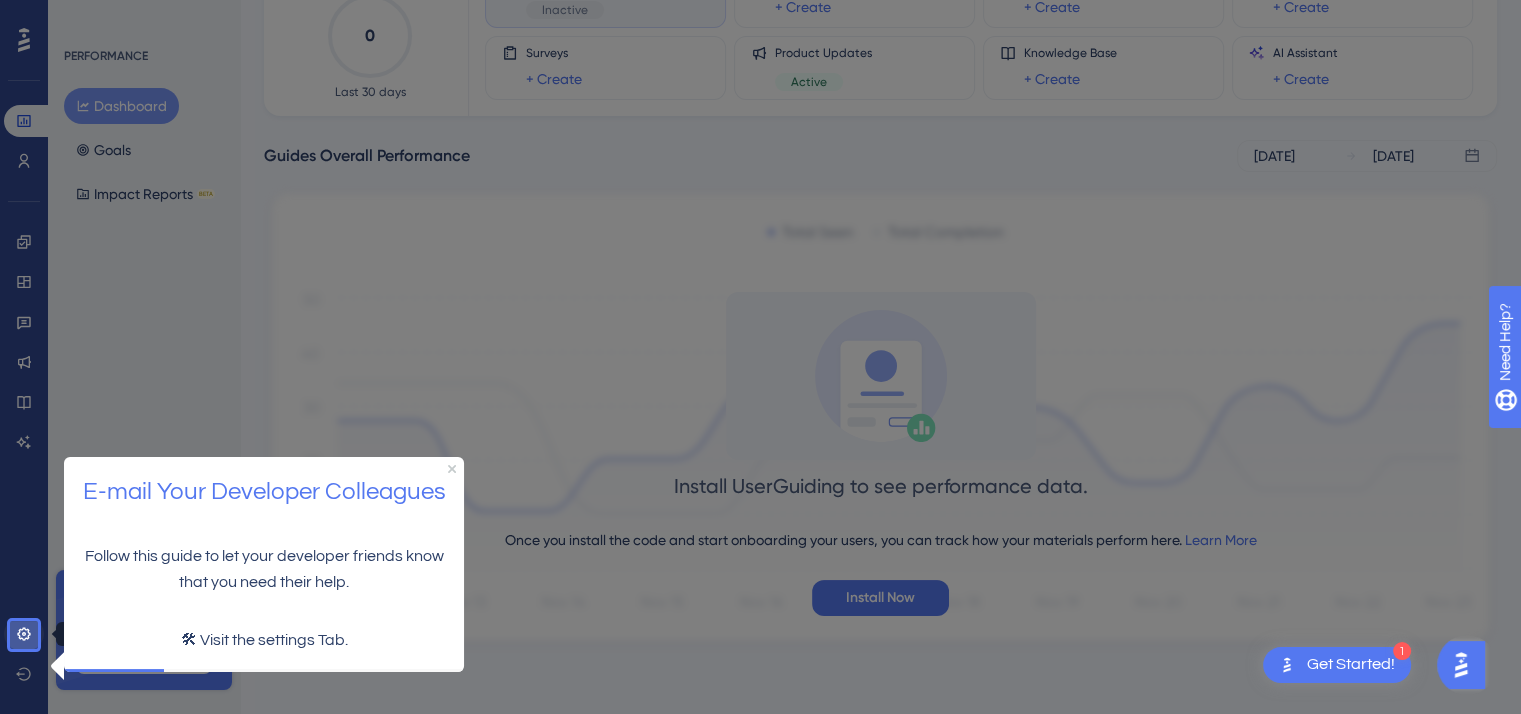 click at bounding box center [24, 634] 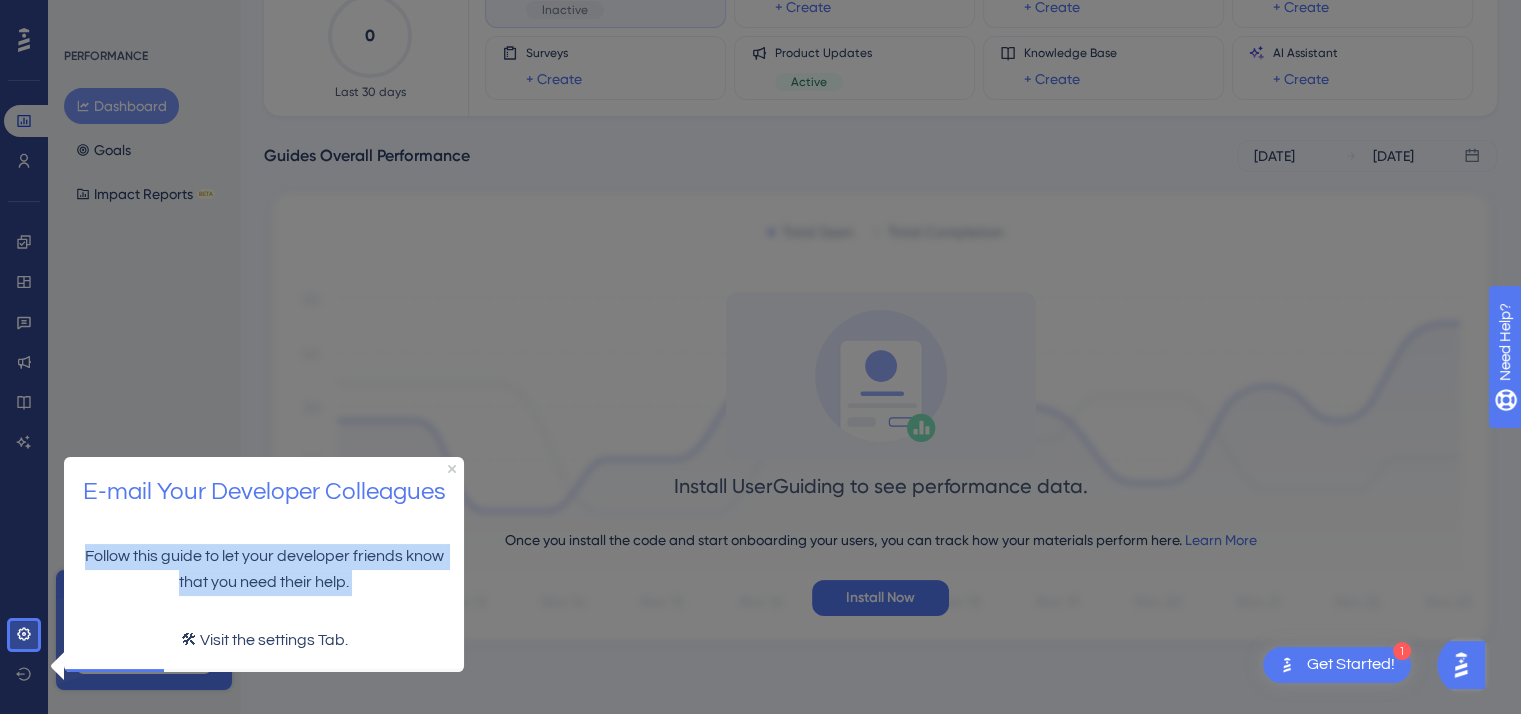 drag, startPoint x: 181, startPoint y: 643, endPoint x: 728, endPoint y: 430, distance: 587.0077 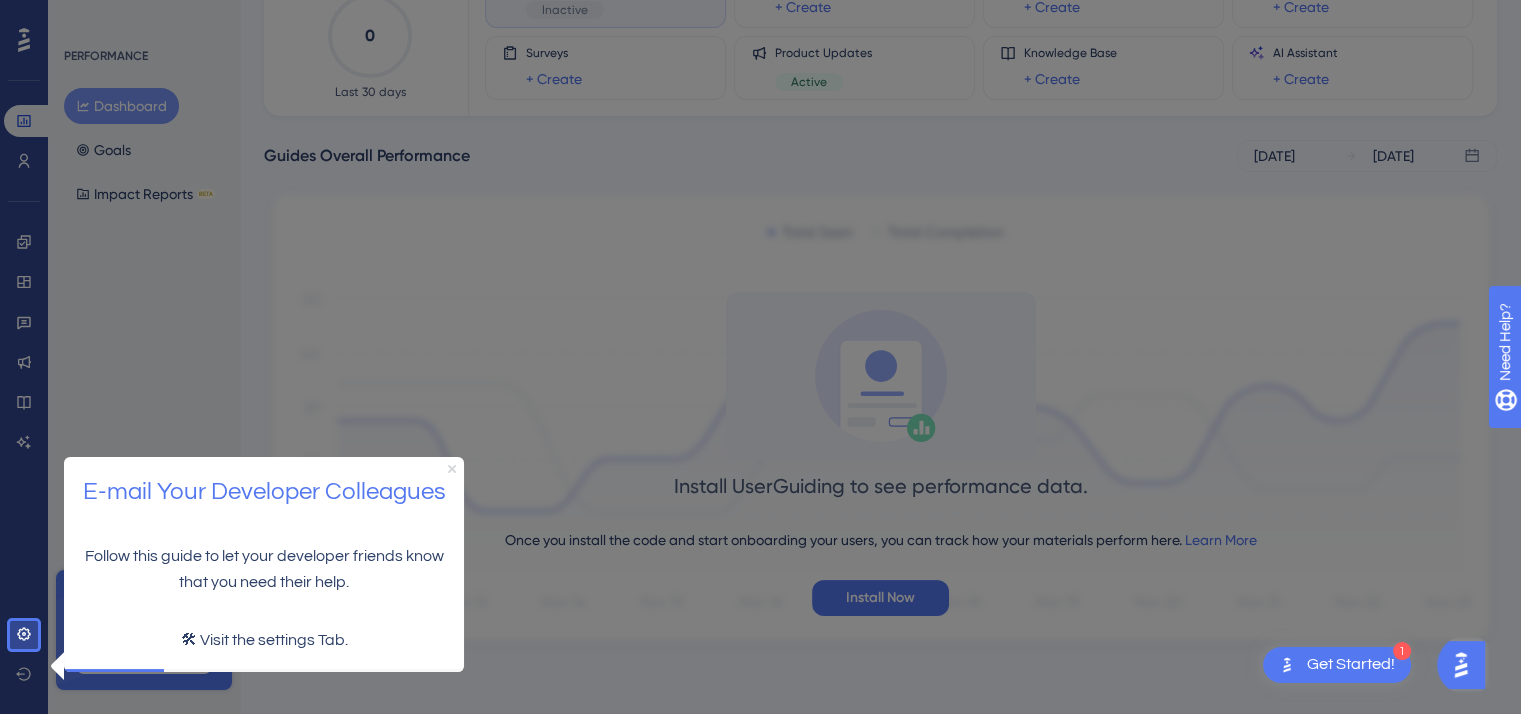 click 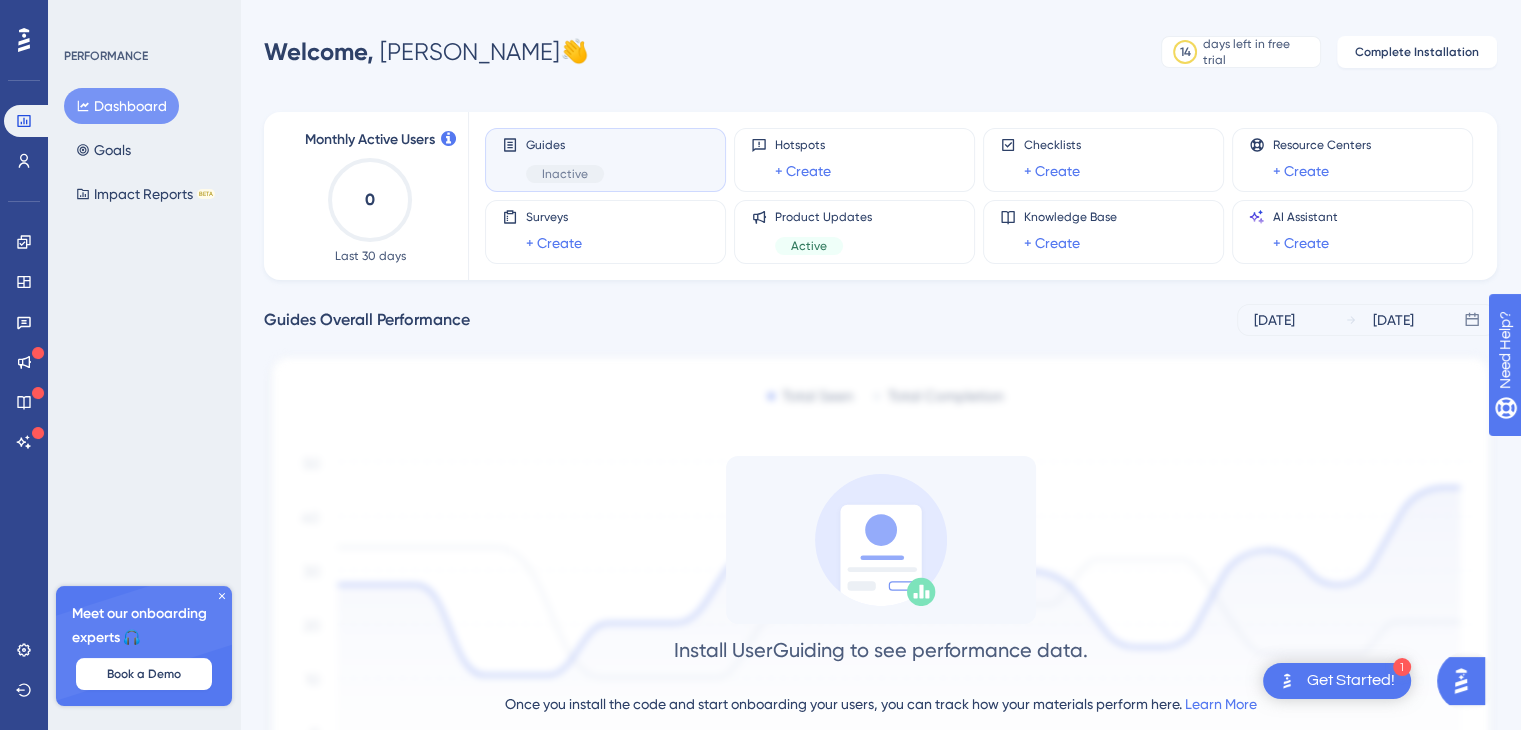 scroll, scrollTop: 149, scrollLeft: 0, axis: vertical 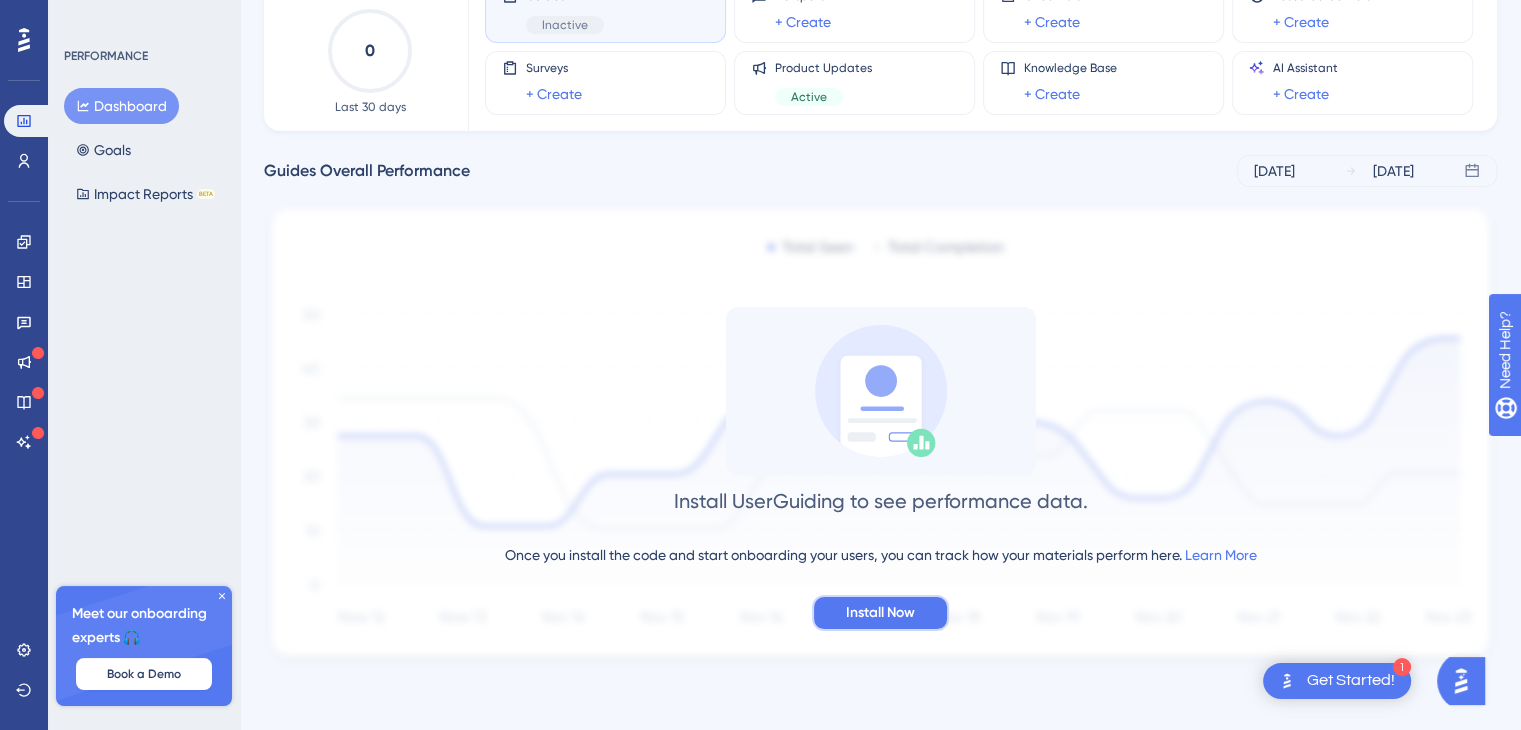 click on "Install Now" at bounding box center (880, 613) 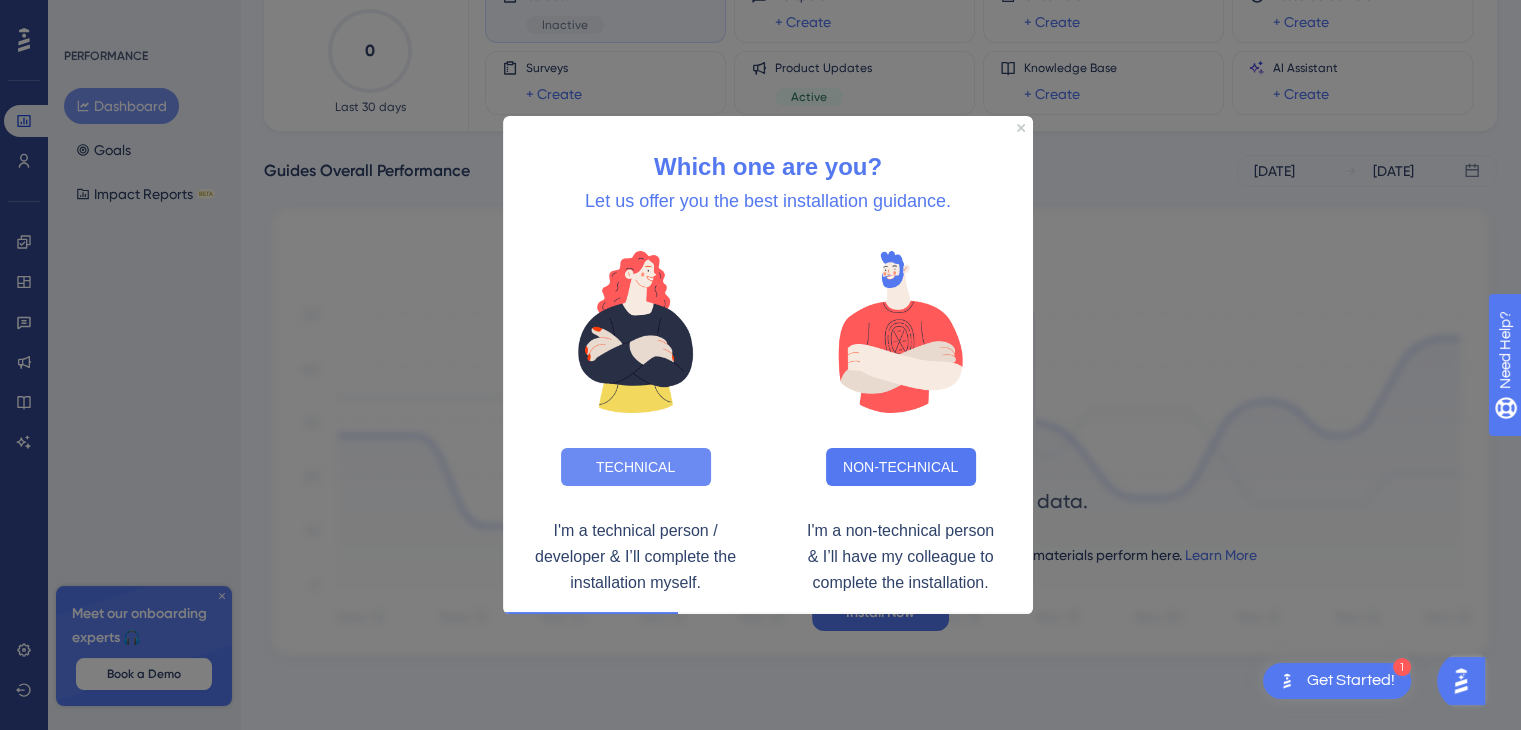 scroll, scrollTop: 0, scrollLeft: 0, axis: both 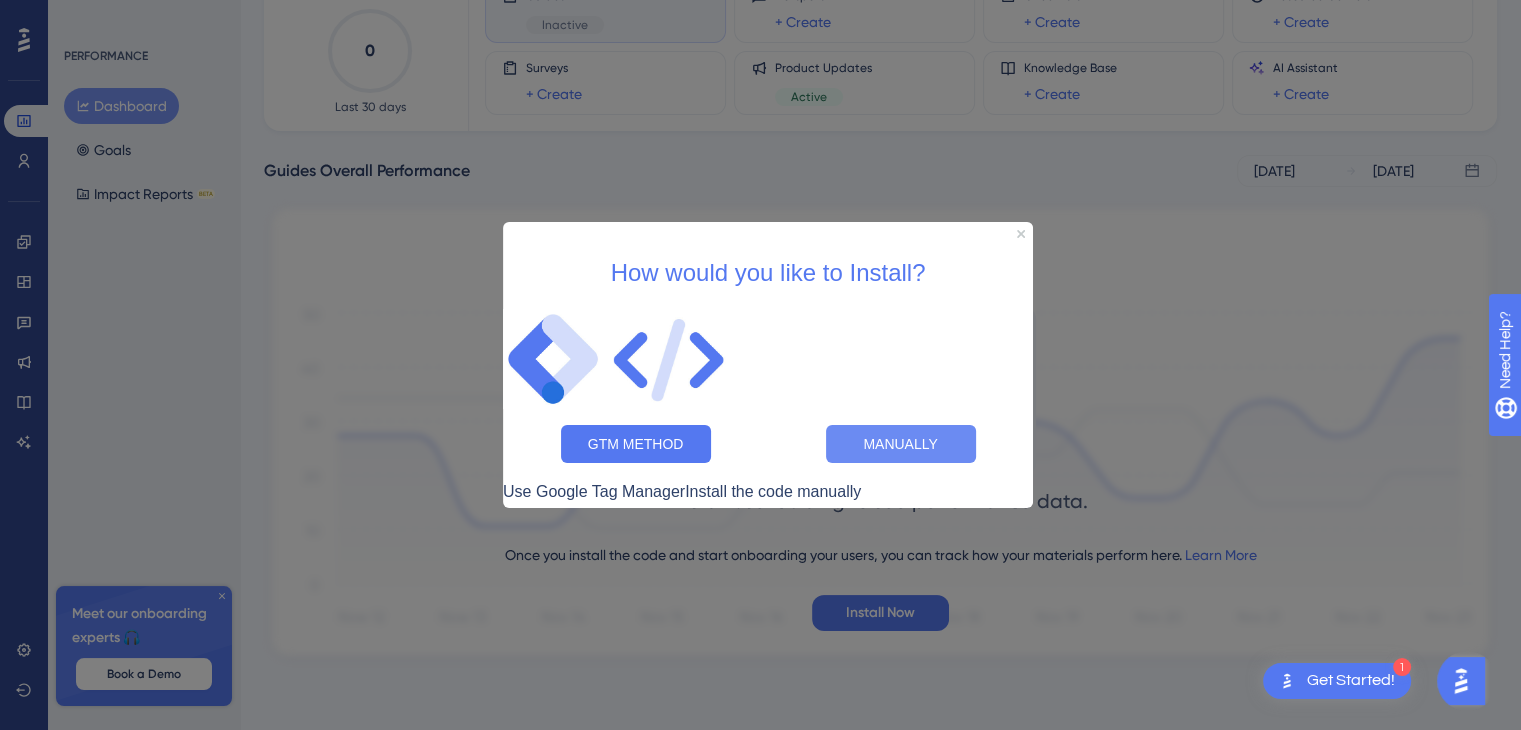 click on "MANUALLY" at bounding box center [901, 444] 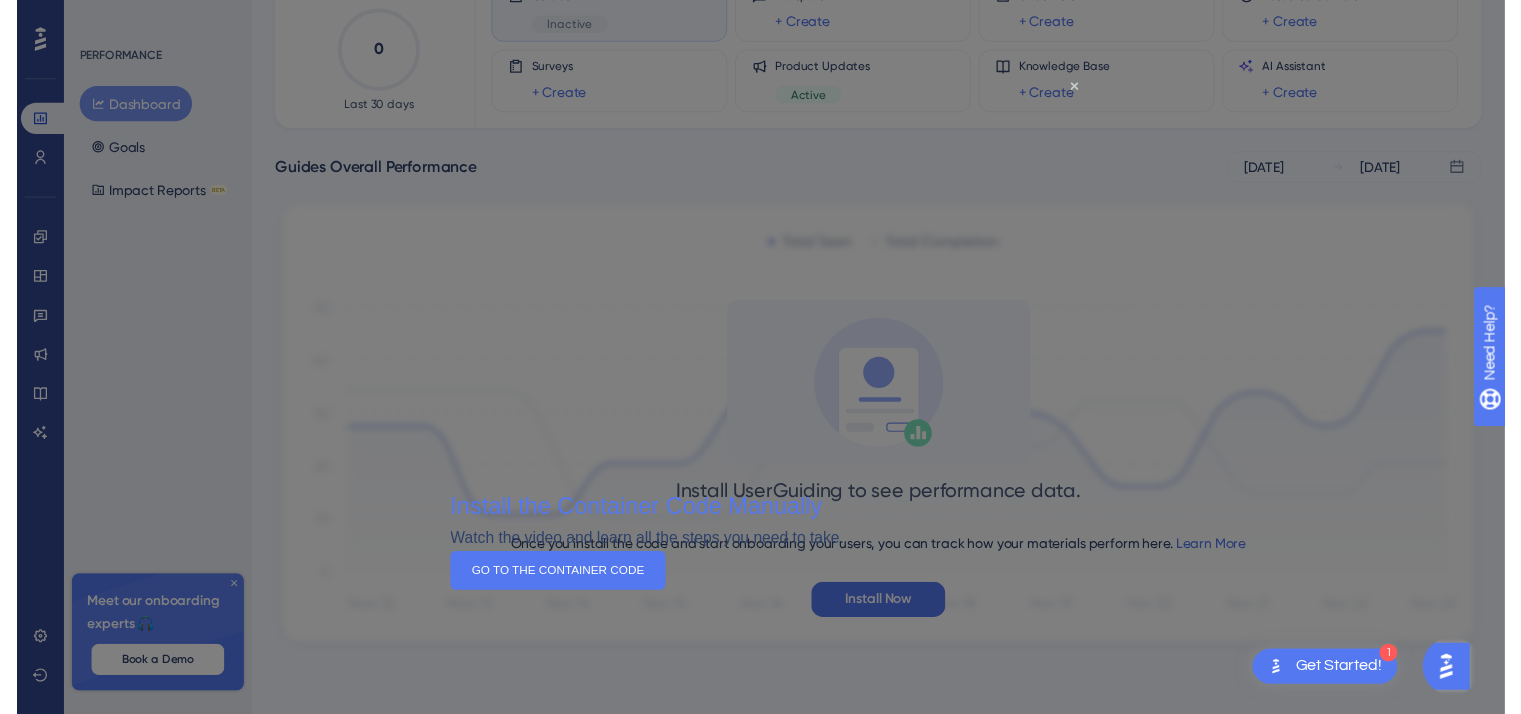 scroll, scrollTop: 0, scrollLeft: 0, axis: both 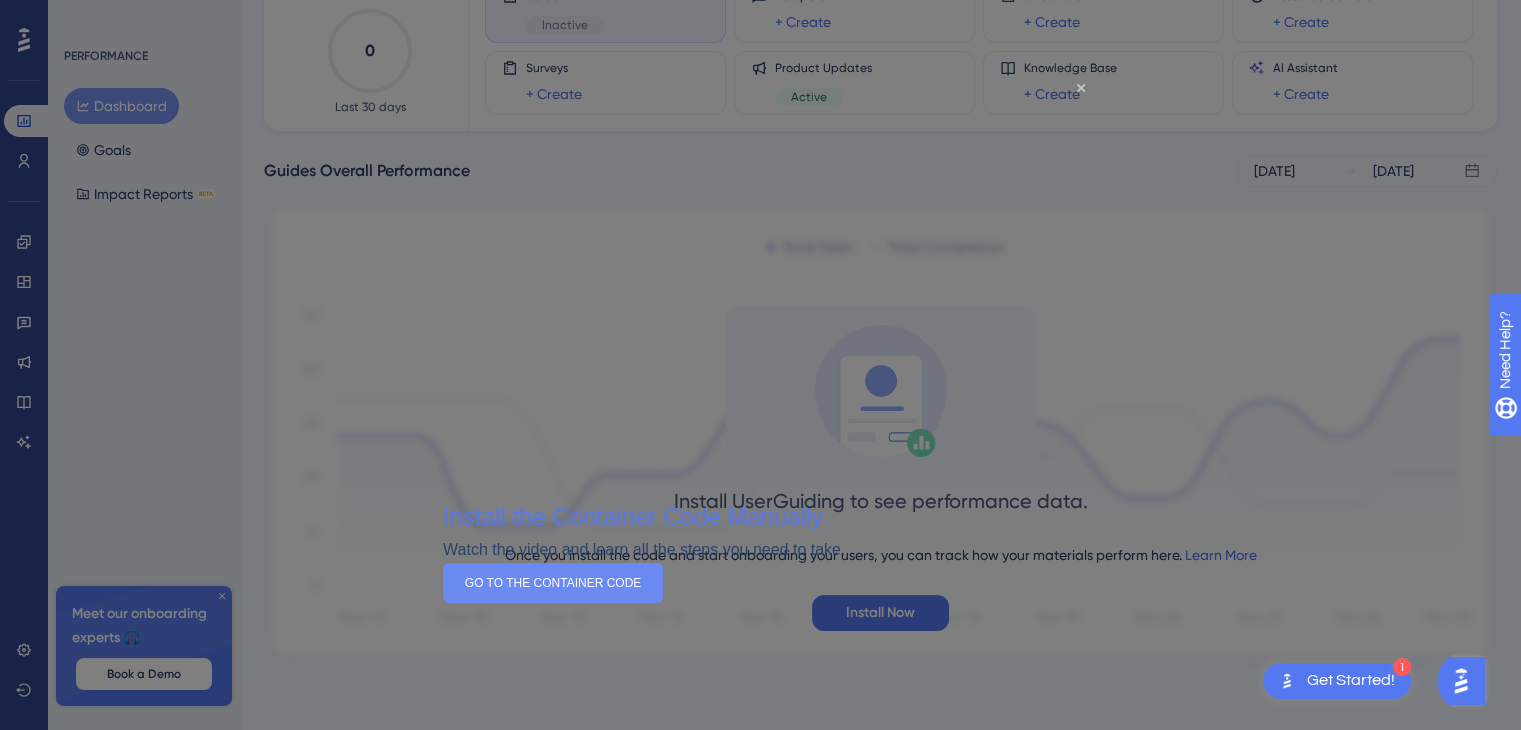 click on "GO TO THE CONTAINER CODE" at bounding box center (553, 583) 